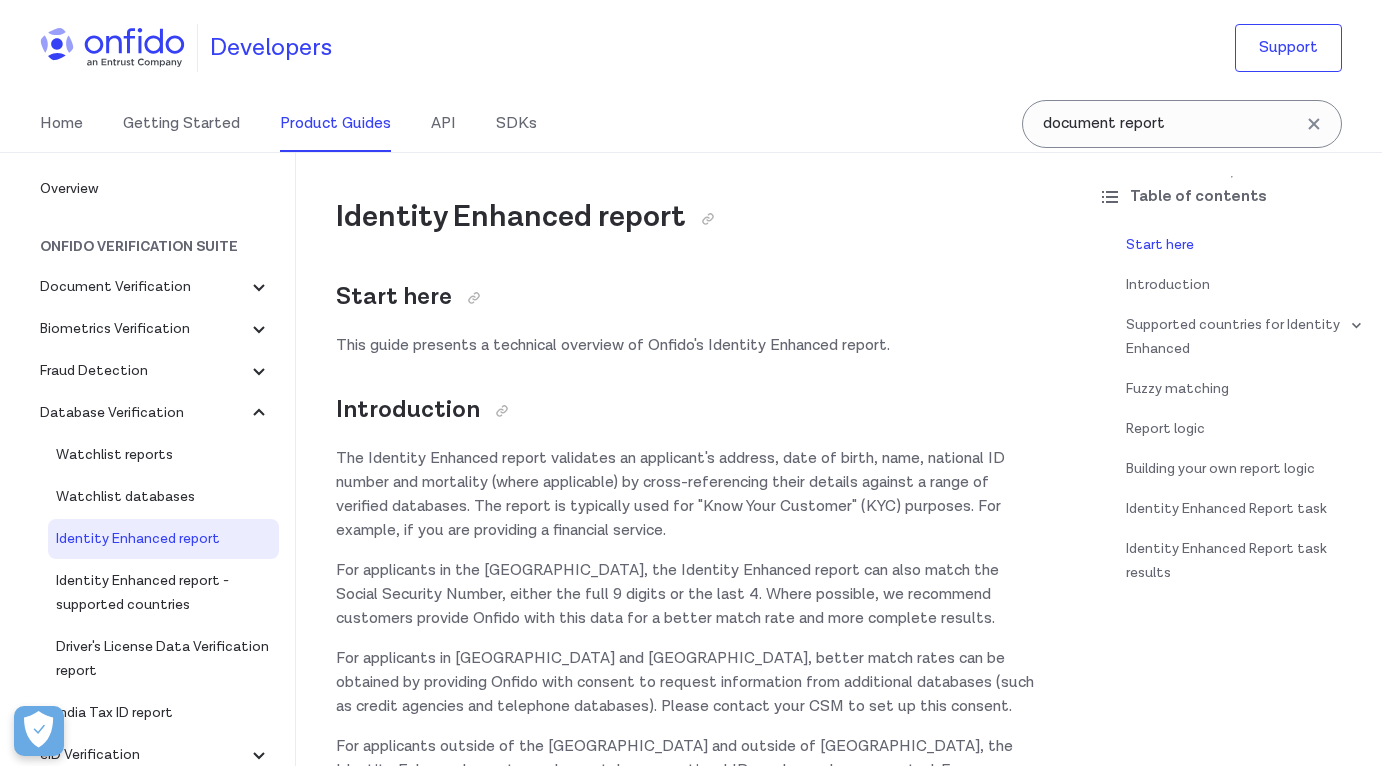 scroll, scrollTop: 0, scrollLeft: 0, axis: both 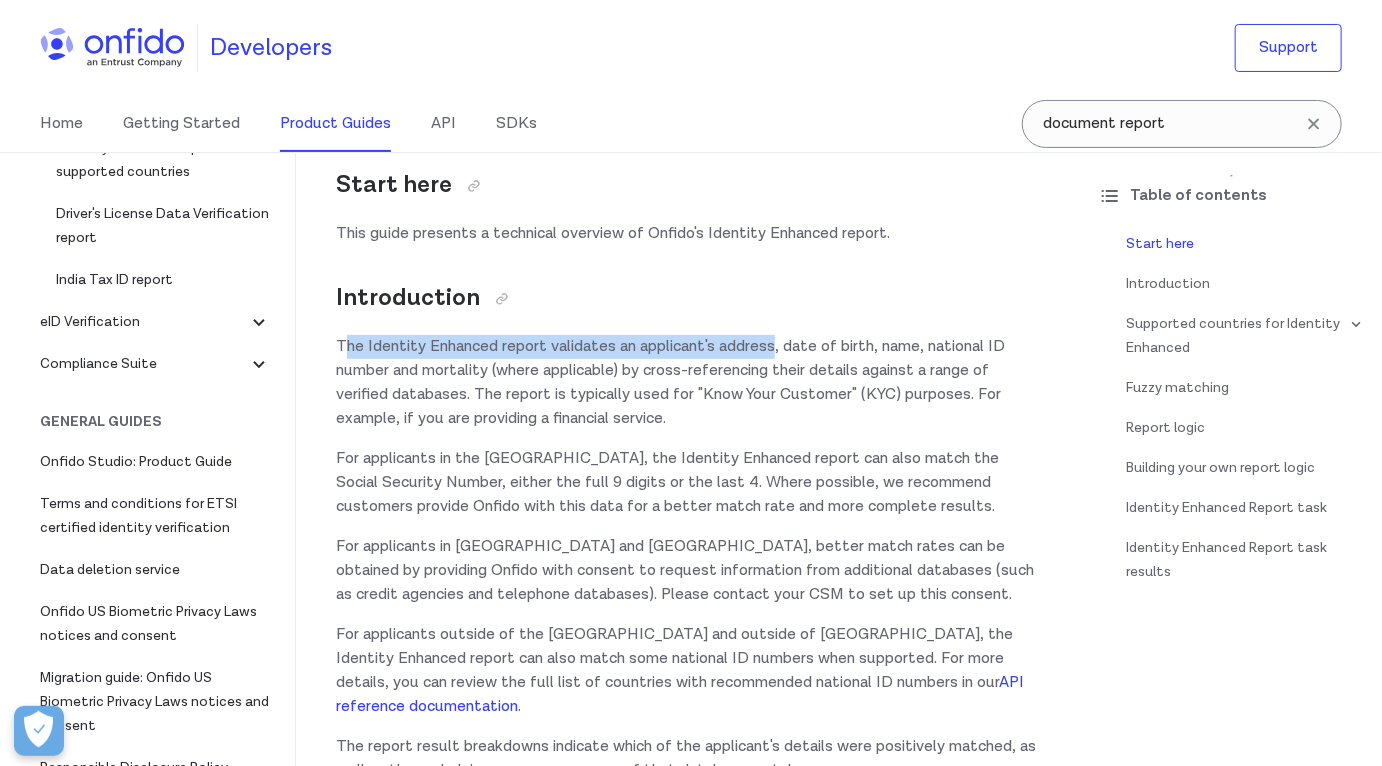drag, startPoint x: 343, startPoint y: 341, endPoint x: 780, endPoint y: 357, distance: 437.29282 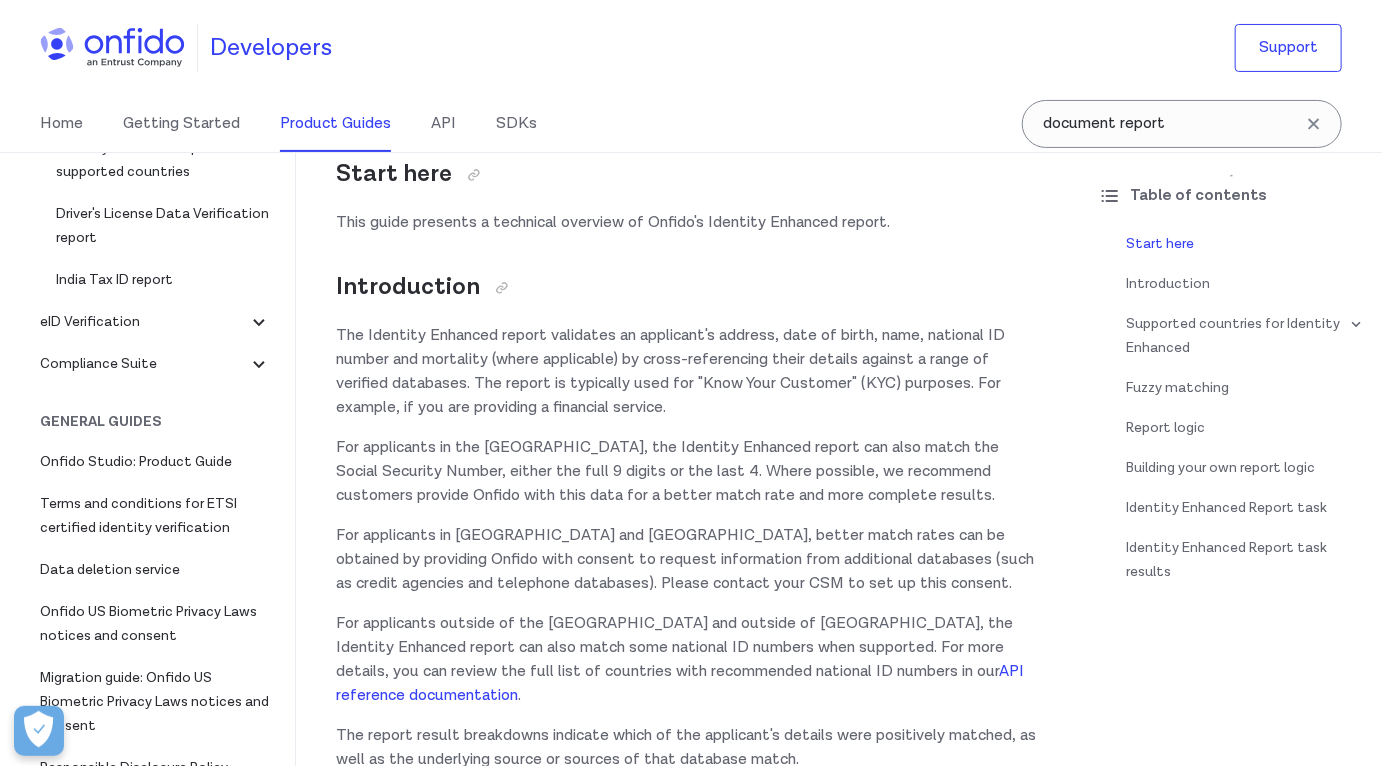 click on "Identity Enhanced report
Start here
This guide presents a technical overview of Onfido's Identity Enhanced report.
Introduction
The Identity Enhanced report validates an applicant's address, date of birth, name, national ID number and mortality (where applicable) by cross-referencing their details against a range of verified databases. The report is typically used for "Know Your Customer" (KYC) purposes. For example, if you are providing a financial service.
For applicants in the [GEOGRAPHIC_DATA], the Identity Enhanced report can also match the Social Security Number, either the full 9 digits or the last 4. Where possible, we recommend customers provide Onfido with this data for a better match rate and more complete results.
For applicants in [GEOGRAPHIC_DATA] and [GEOGRAPHIC_DATA], better match rates can be obtained by providing Onfido with consent to request information from additional databases (such as credit agencies and telephone databases). Please contact your CSM to set up this consent.
.
.
." at bounding box center (689, 3717) 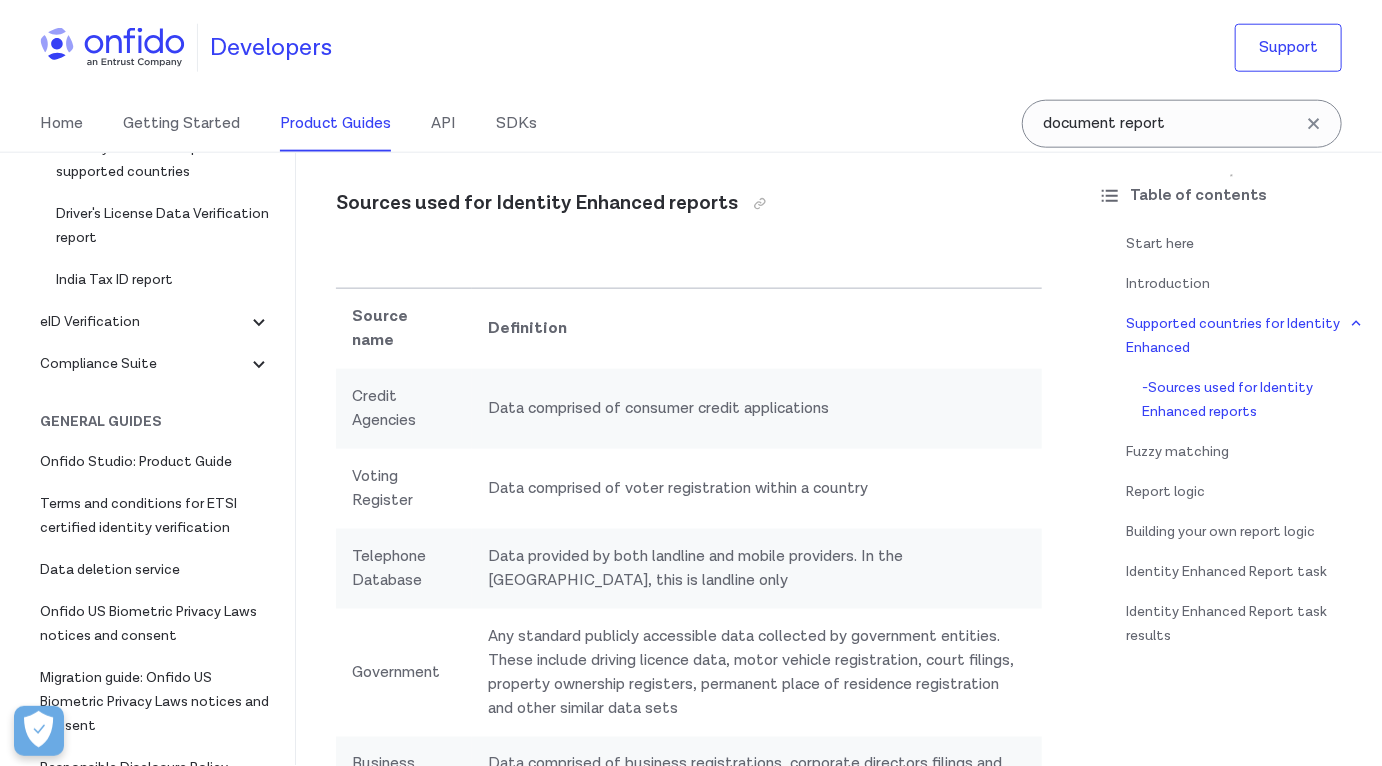 scroll, scrollTop: 1020, scrollLeft: 0, axis: vertical 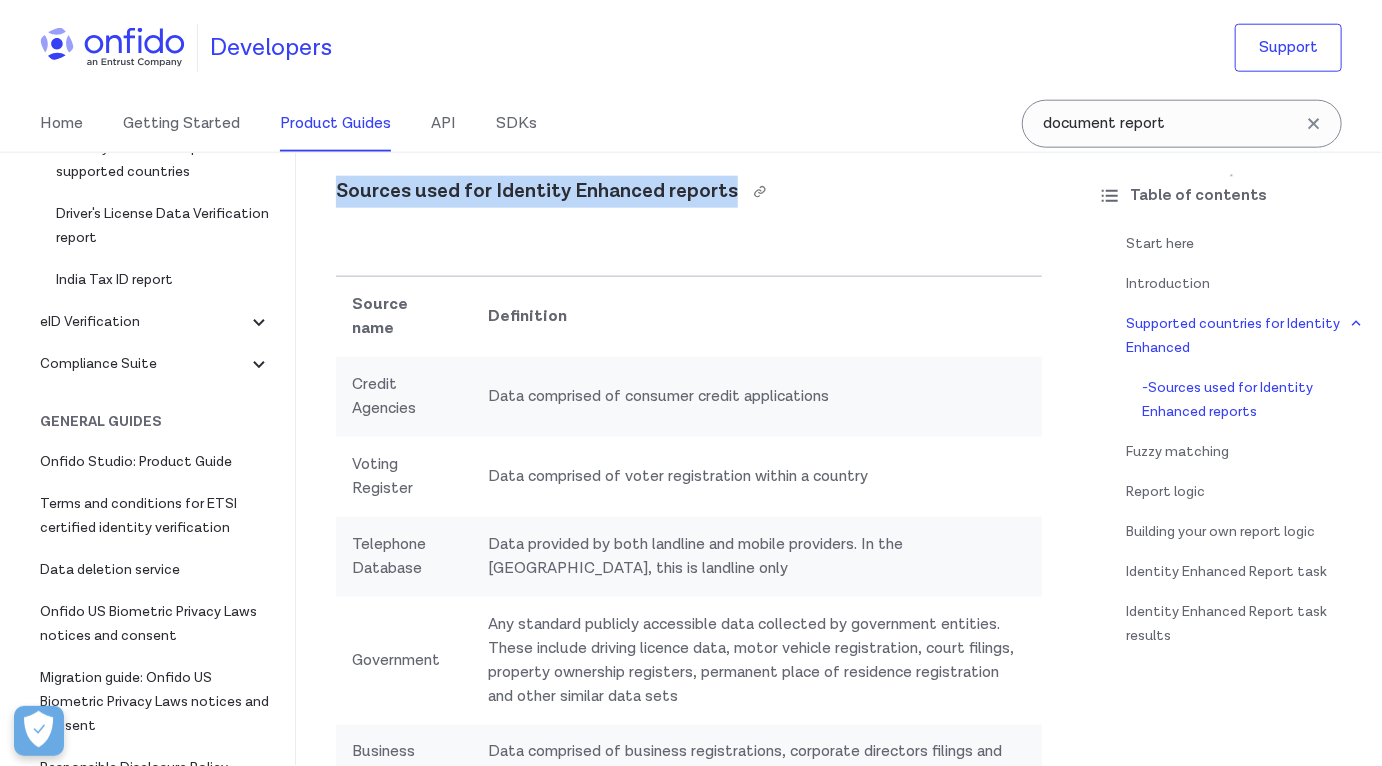drag, startPoint x: 338, startPoint y: 191, endPoint x: 729, endPoint y: 188, distance: 391.0115 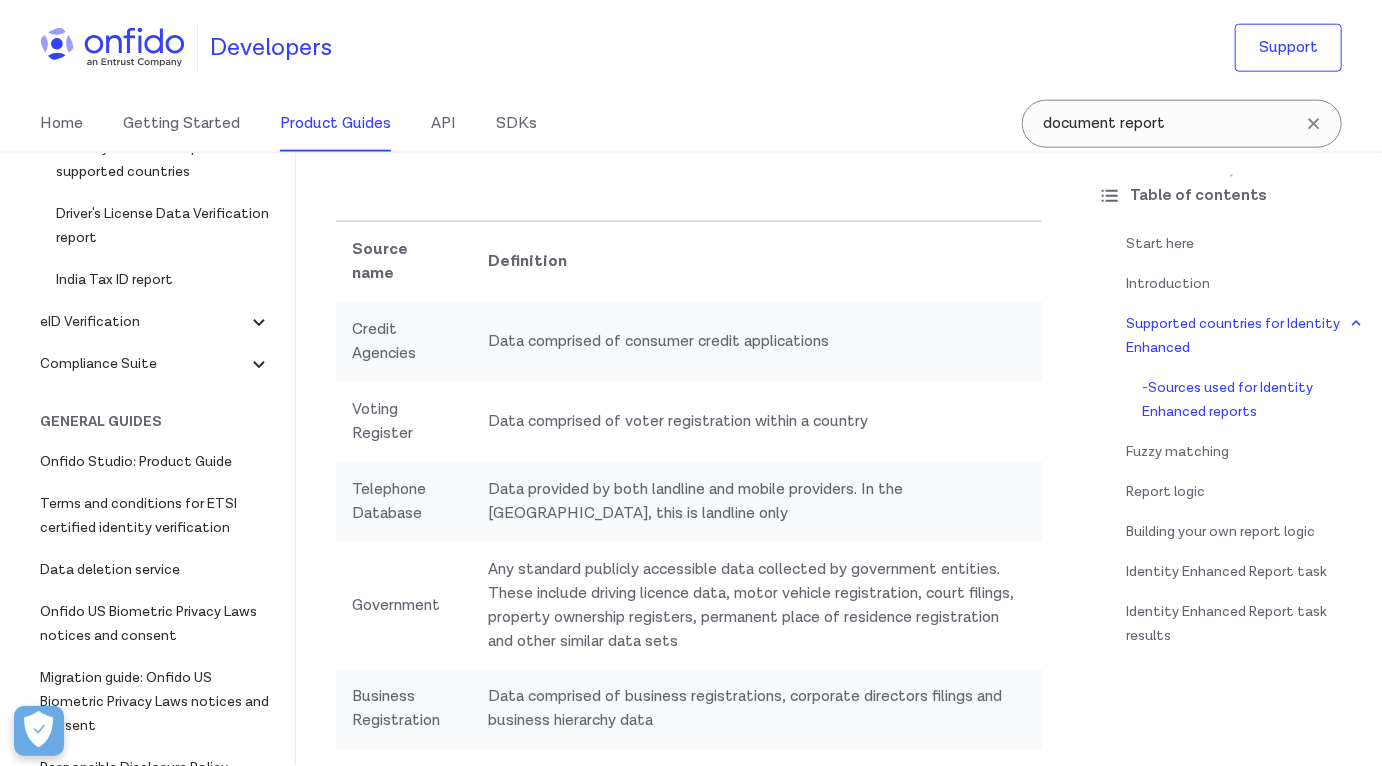 click on "Data comprised of voter registration within a country" at bounding box center [757, 422] 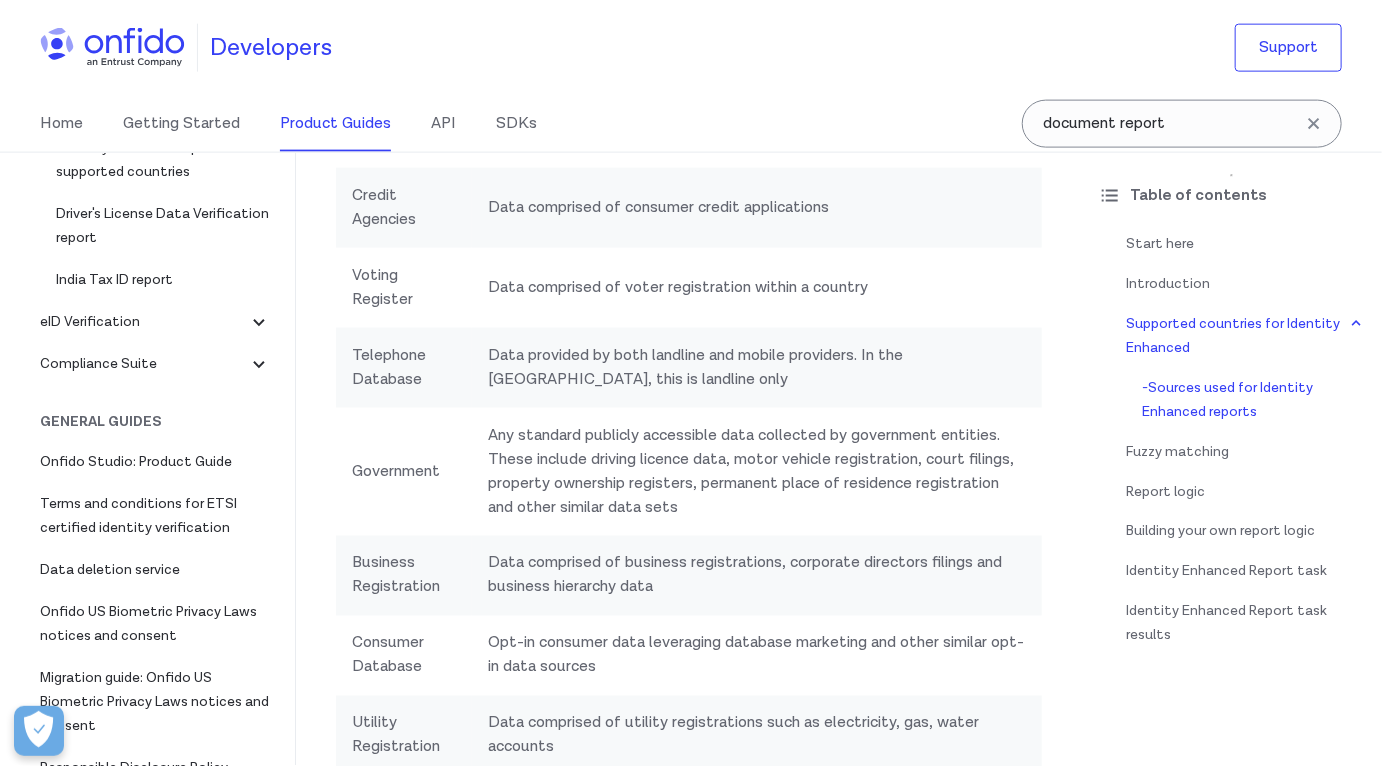 scroll, scrollTop: 1211, scrollLeft: 0, axis: vertical 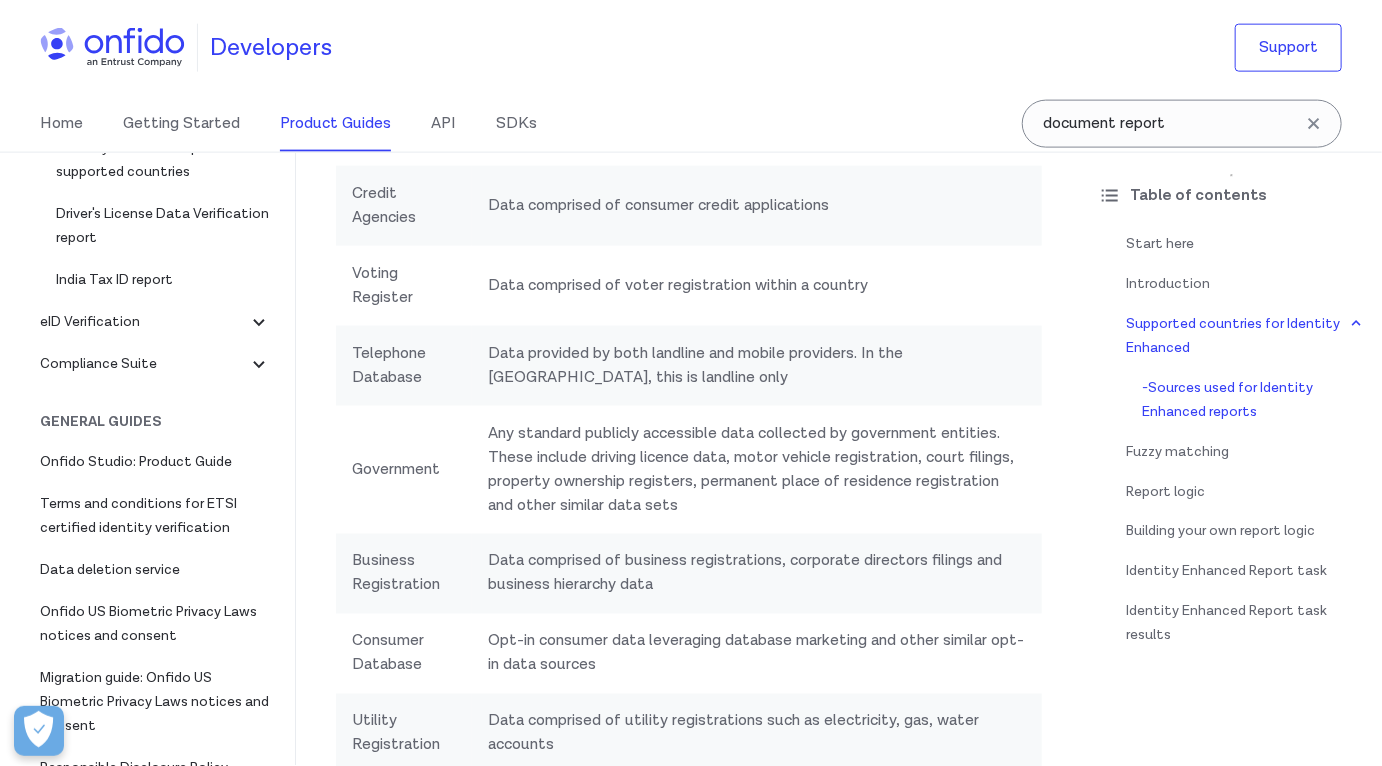 click on "Telephone Database" at bounding box center [404, 366] 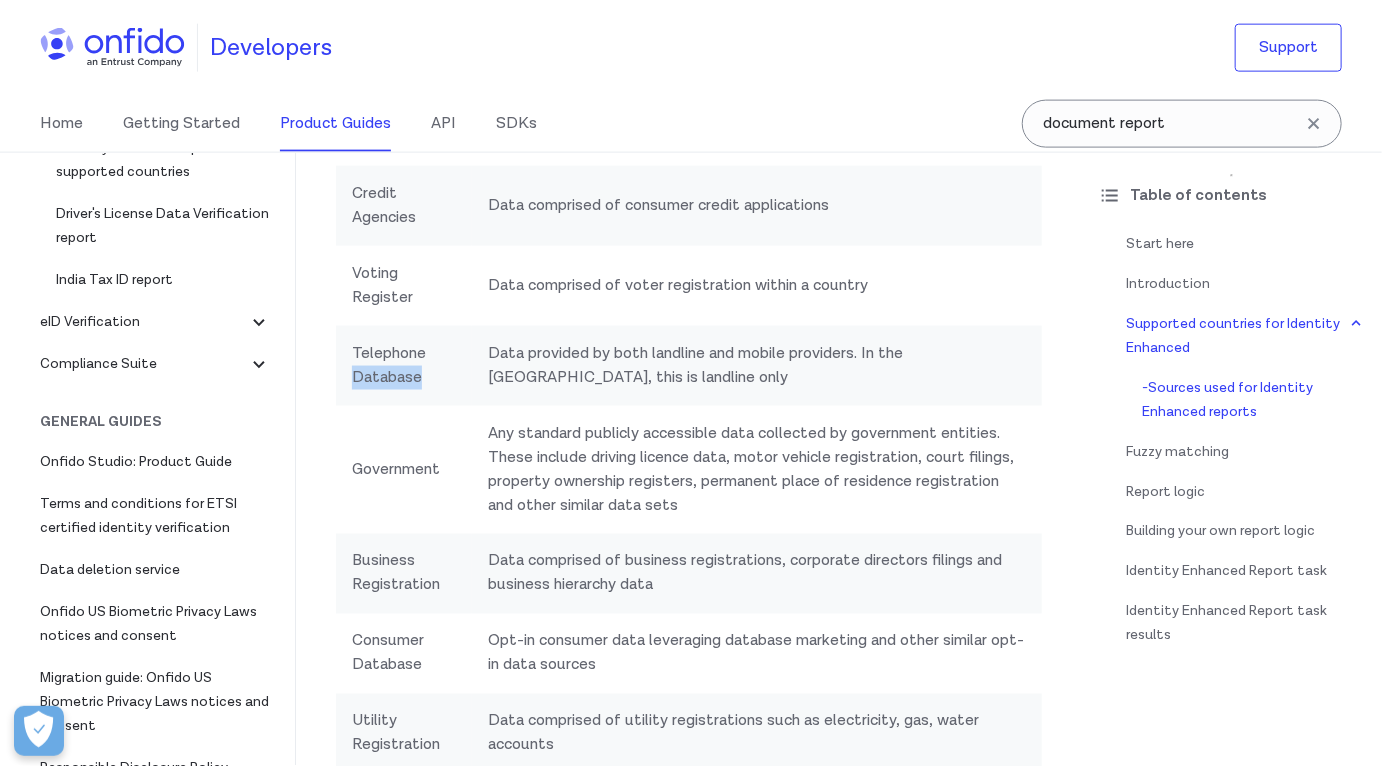 click on "Telephone Database" at bounding box center (404, 366) 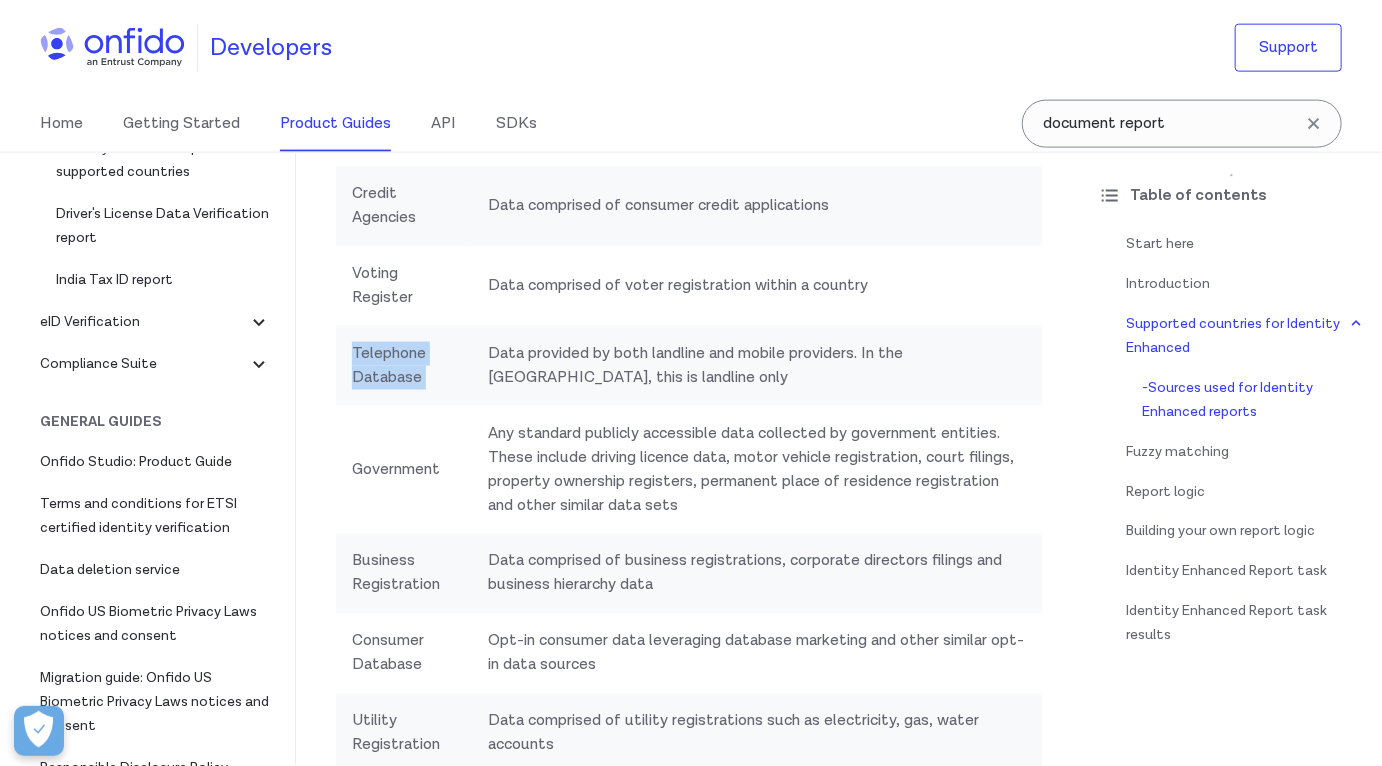 click on "Telephone Database" at bounding box center [404, 366] 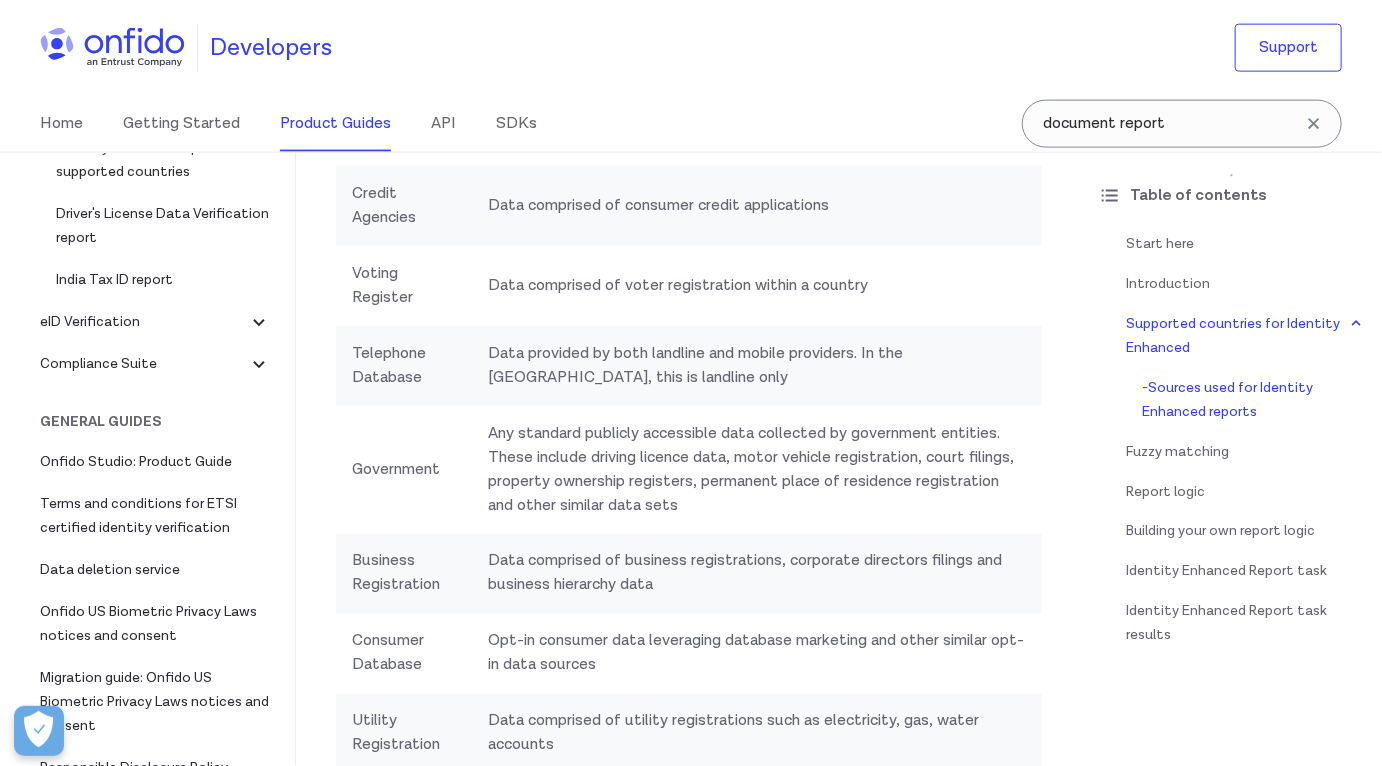 click on "Data provided by both landline and mobile providers. In the [GEOGRAPHIC_DATA], this is landline only" at bounding box center [757, 366] 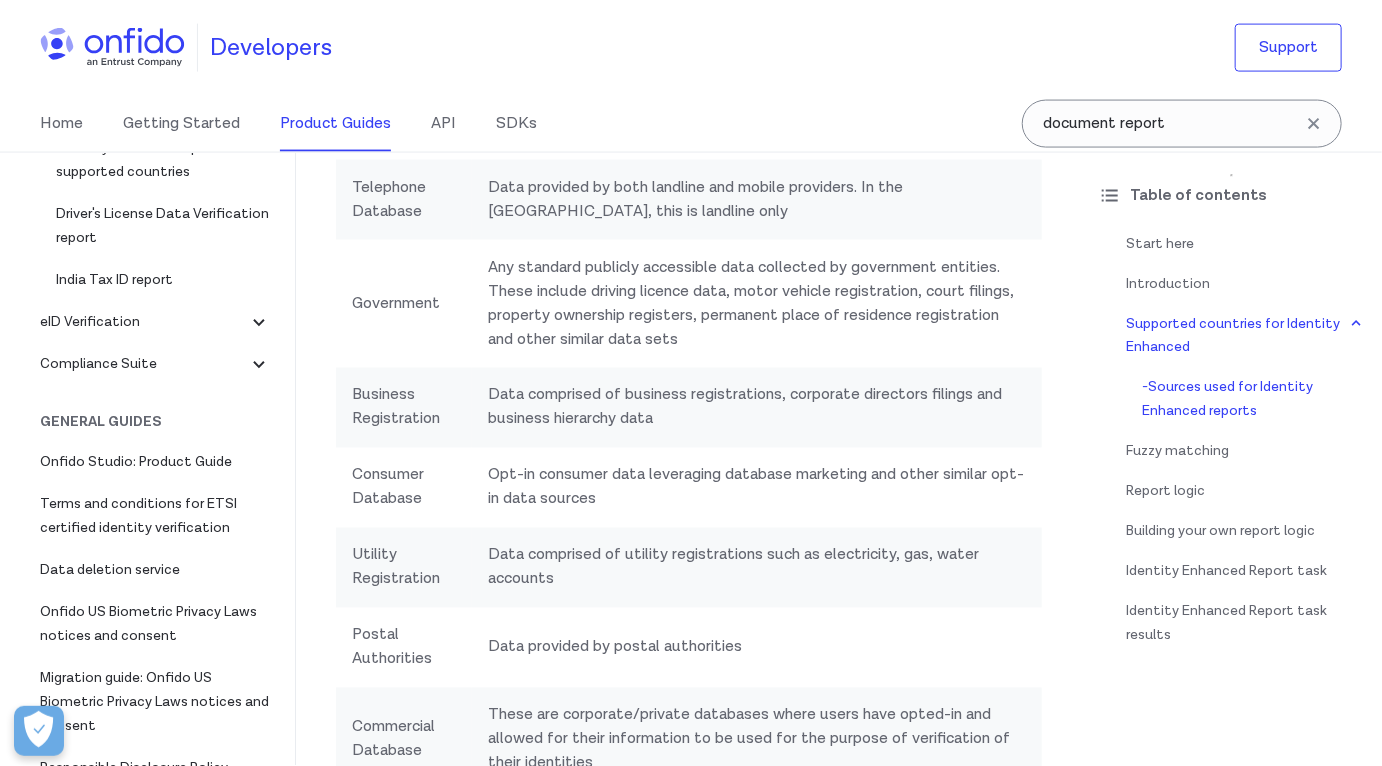 scroll, scrollTop: 1379, scrollLeft: 0, axis: vertical 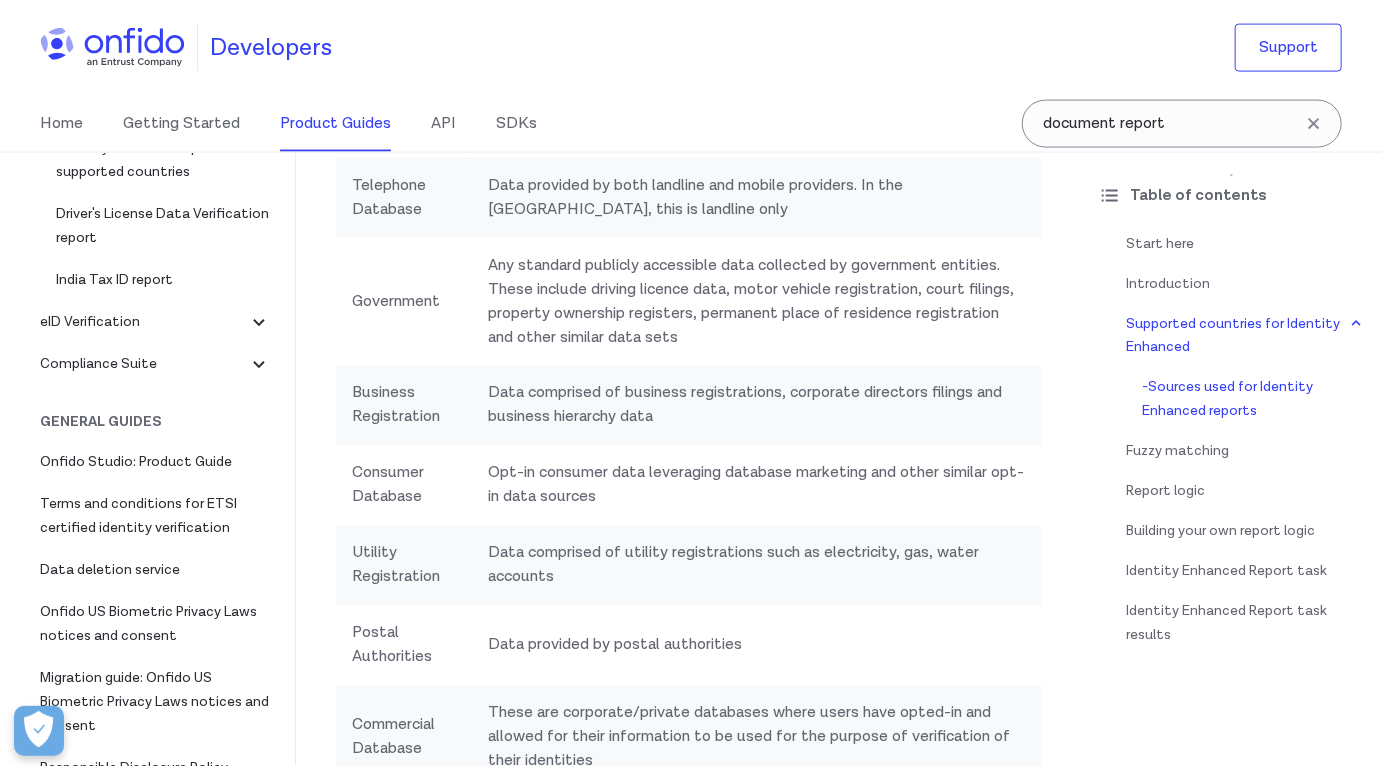 click on "Government" at bounding box center (404, 302) 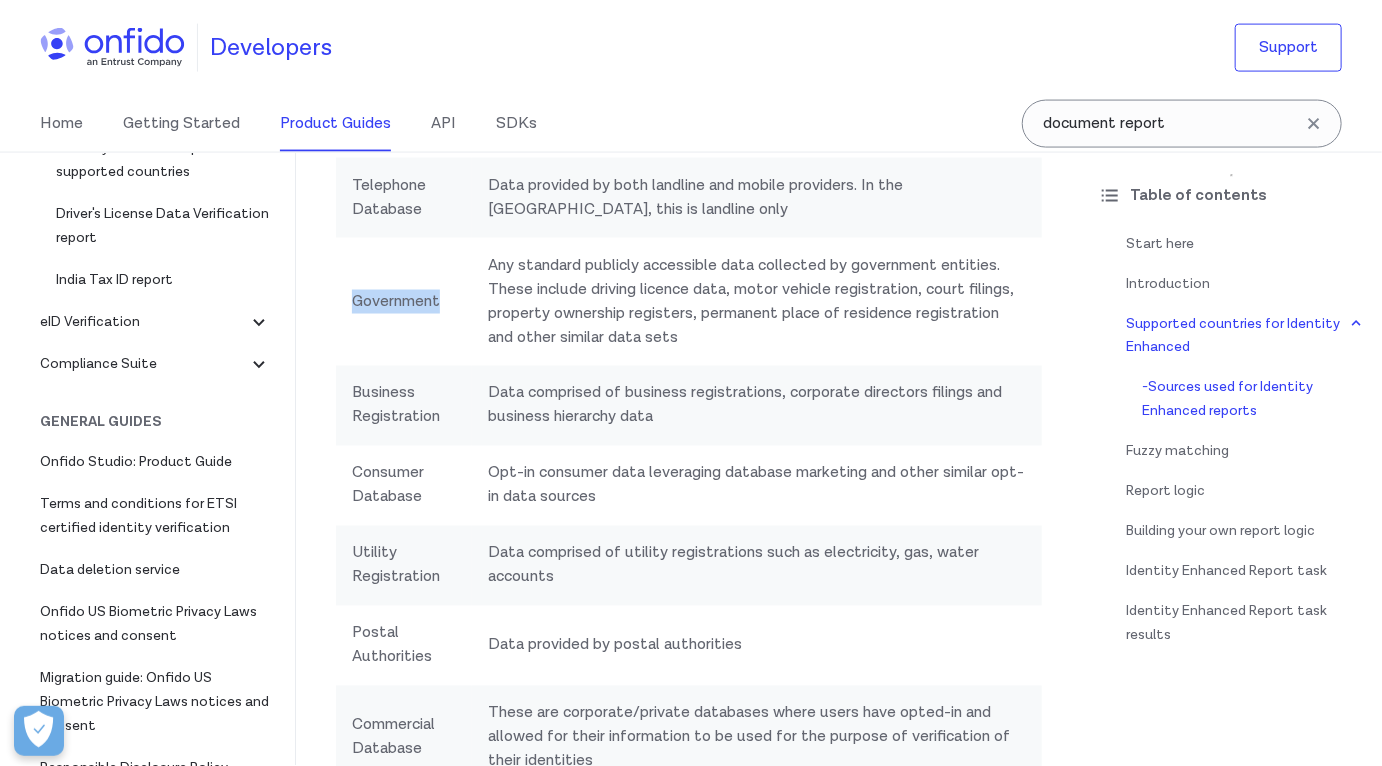 click on "Government" at bounding box center [404, 302] 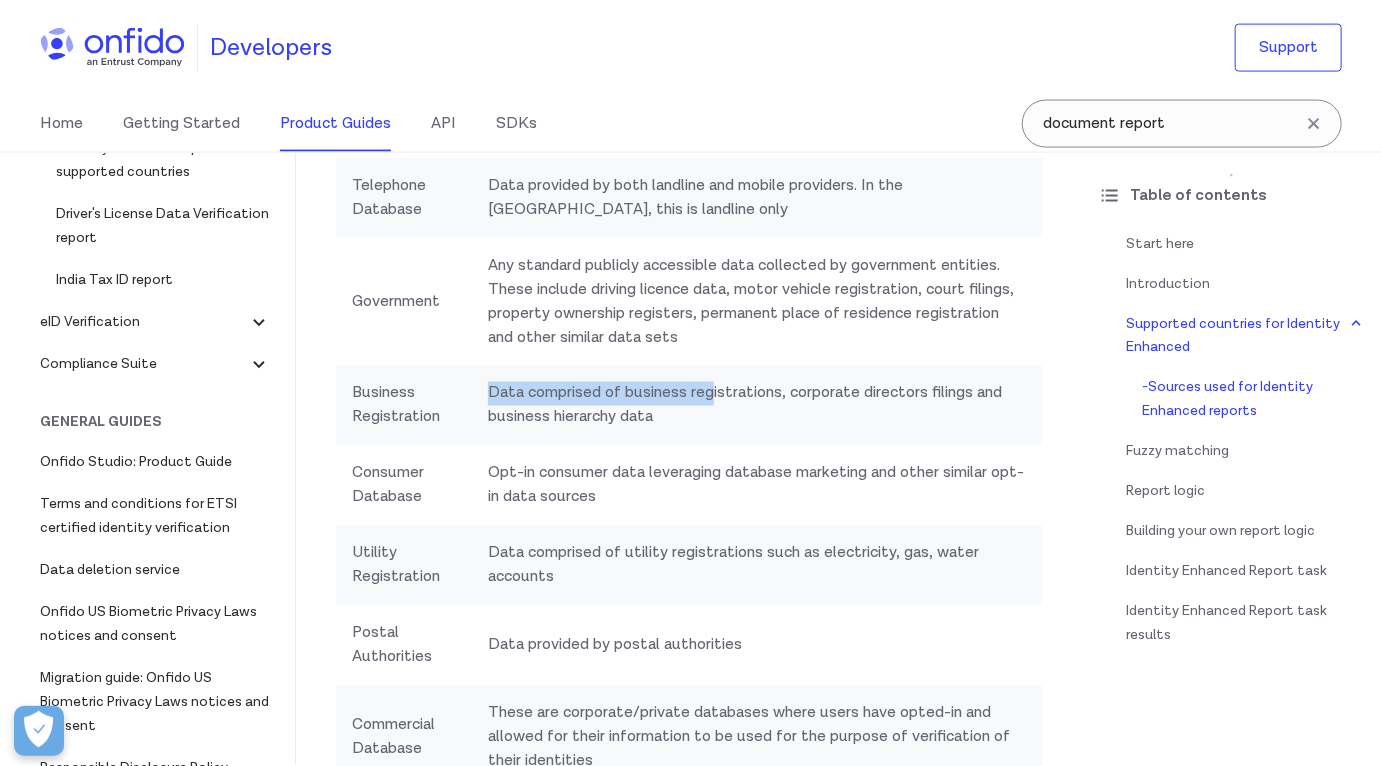 drag, startPoint x: 481, startPoint y: 390, endPoint x: 717, endPoint y: 385, distance: 236.05296 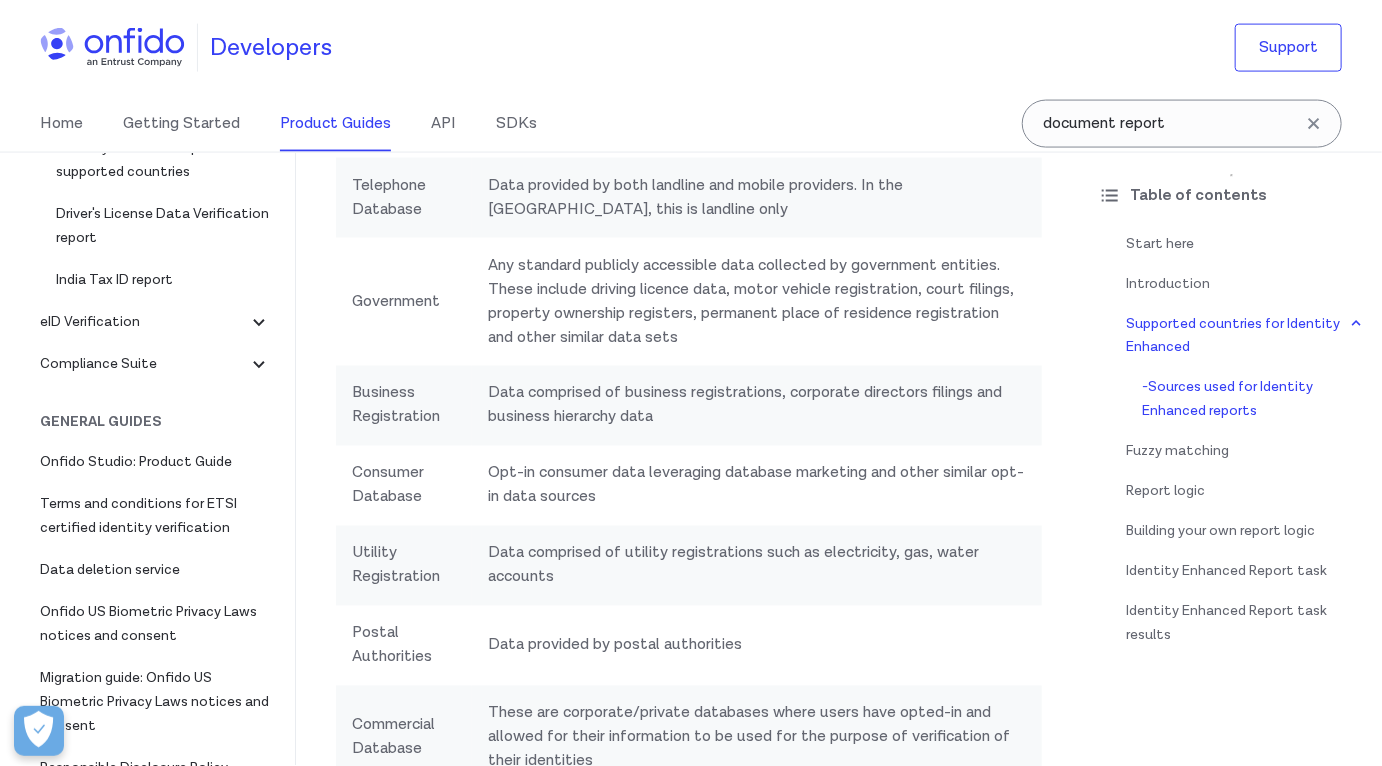 click on "Data comprised of business registrations, corporate directors filings and business hierarchy data" at bounding box center (757, 406) 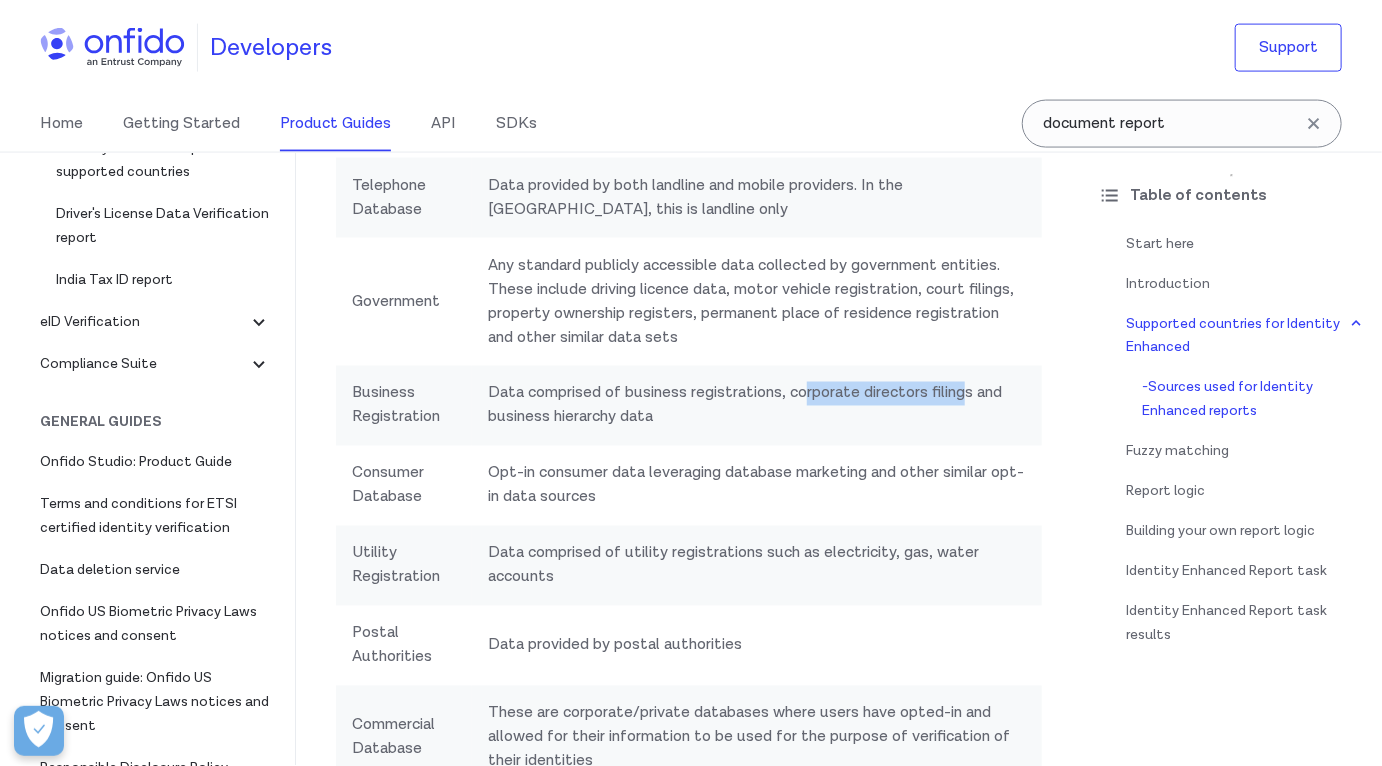 drag, startPoint x: 810, startPoint y: 391, endPoint x: 971, endPoint y: 392, distance: 161.00311 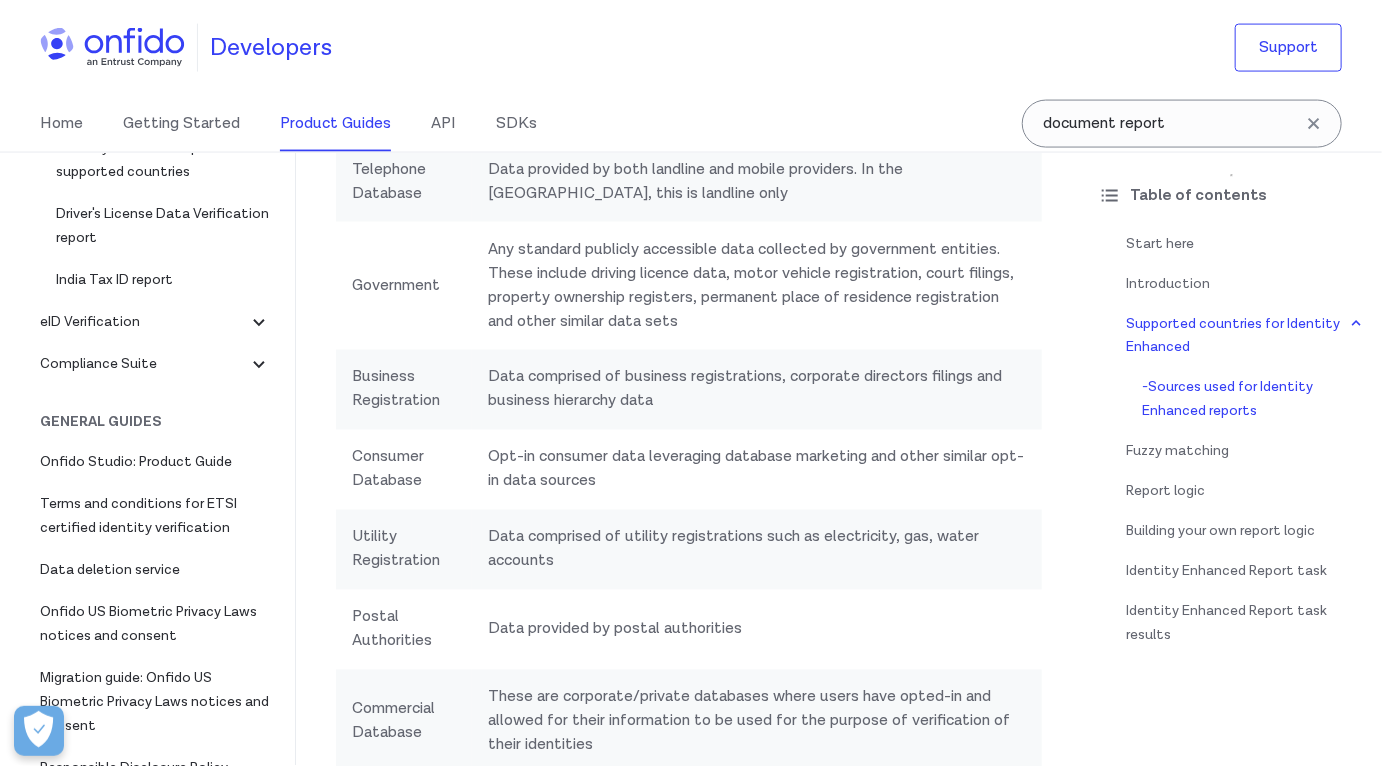click on "Utility Registration" at bounding box center (404, 550) 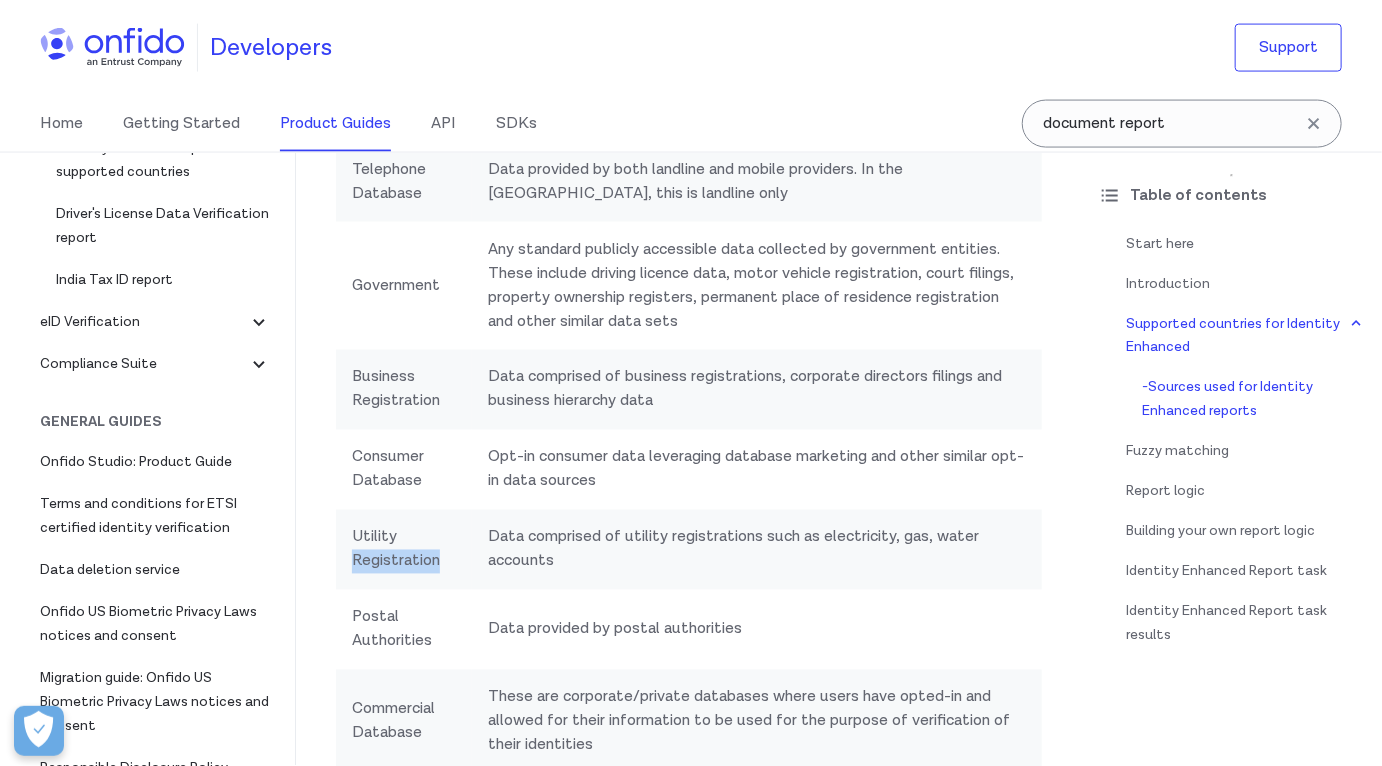 click on "Utility Registration" at bounding box center [404, 550] 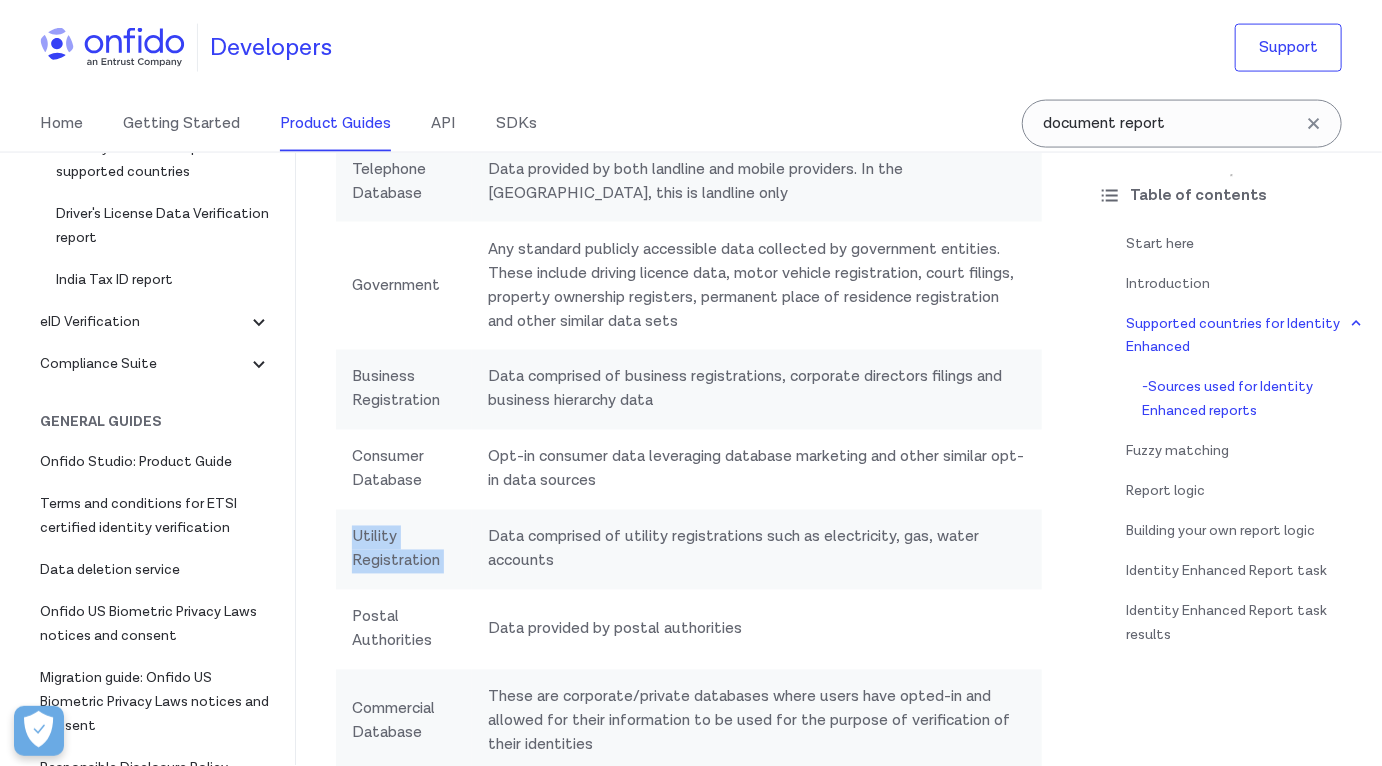 click on "Utility Registration" at bounding box center [404, 550] 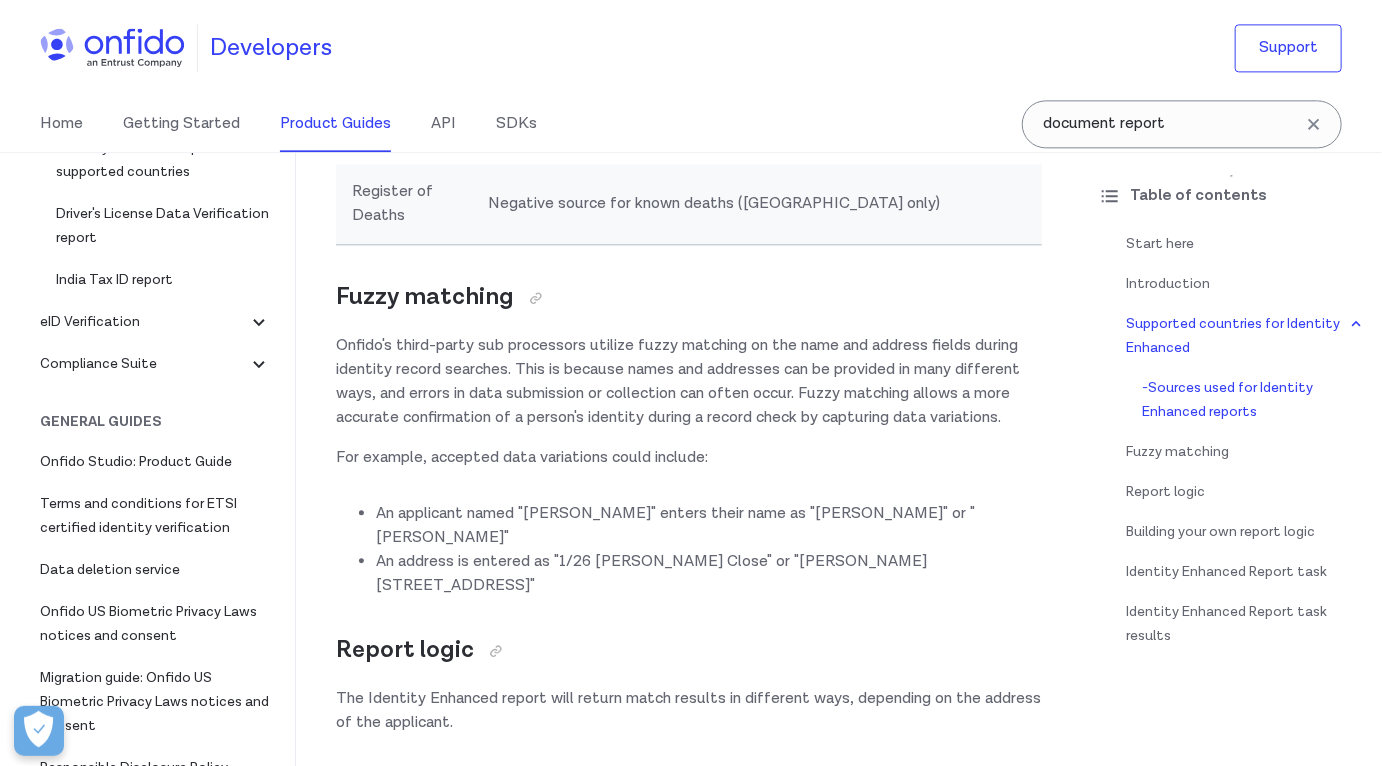 scroll, scrollTop: 2118, scrollLeft: 0, axis: vertical 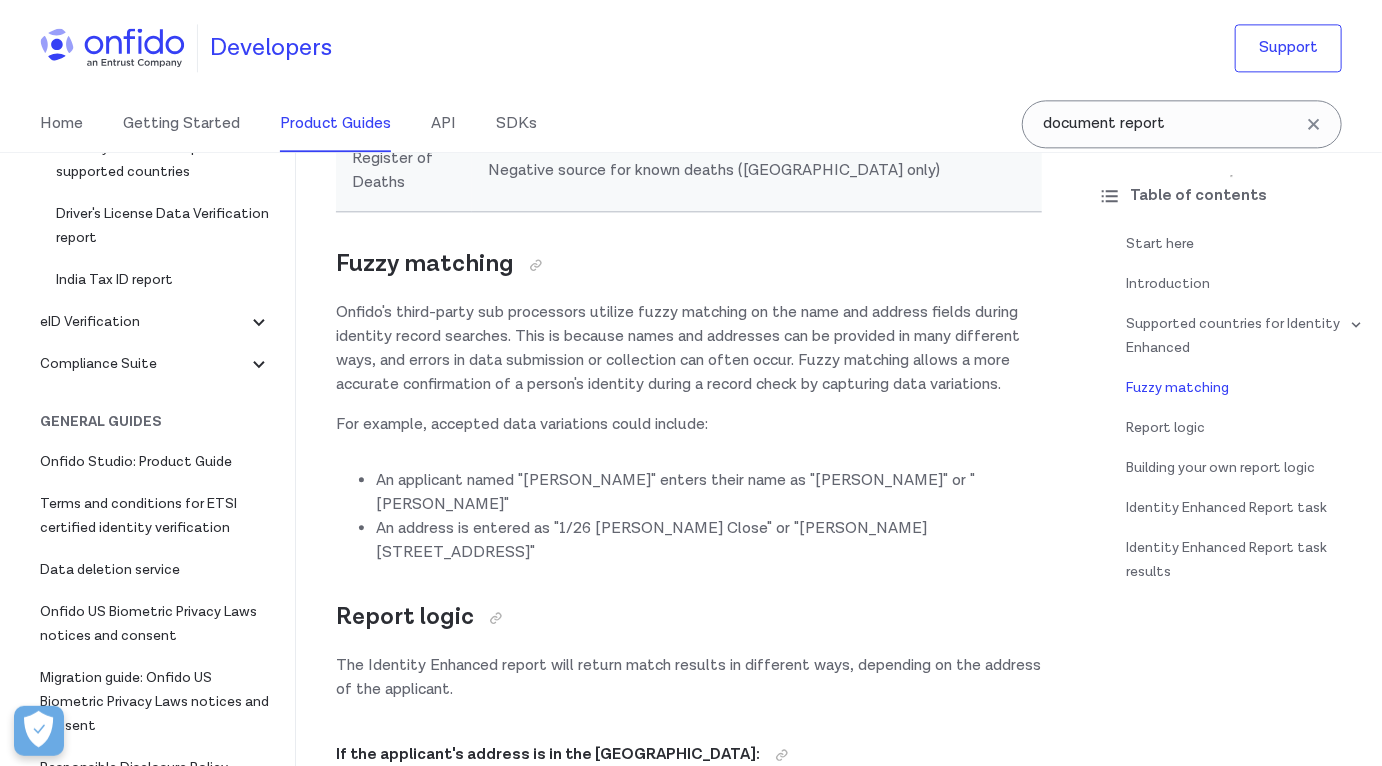 click on "An applicant named "[PERSON_NAME]" enters their name as "[PERSON_NAME]" or "[PERSON_NAME]"" at bounding box center [709, 493] 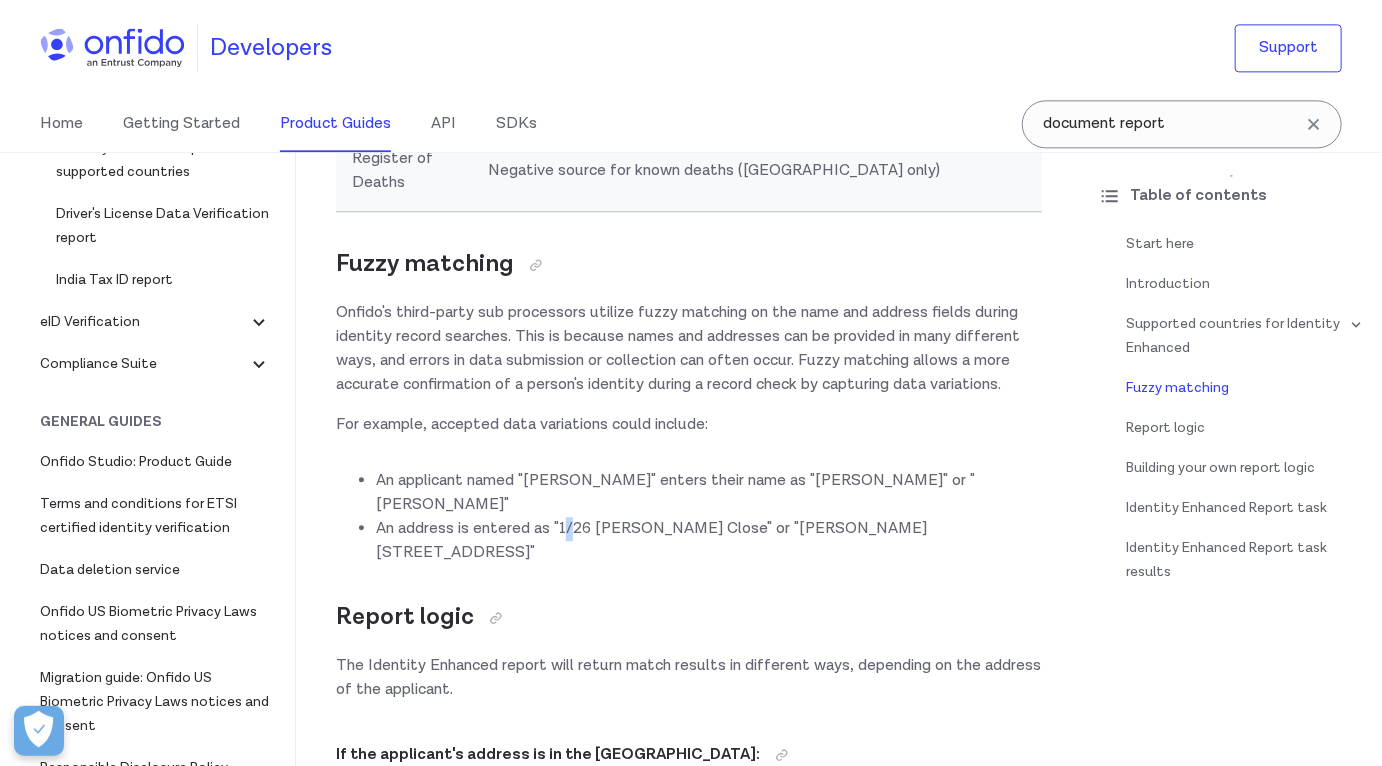 drag, startPoint x: 564, startPoint y: 525, endPoint x: 575, endPoint y: 525, distance: 11 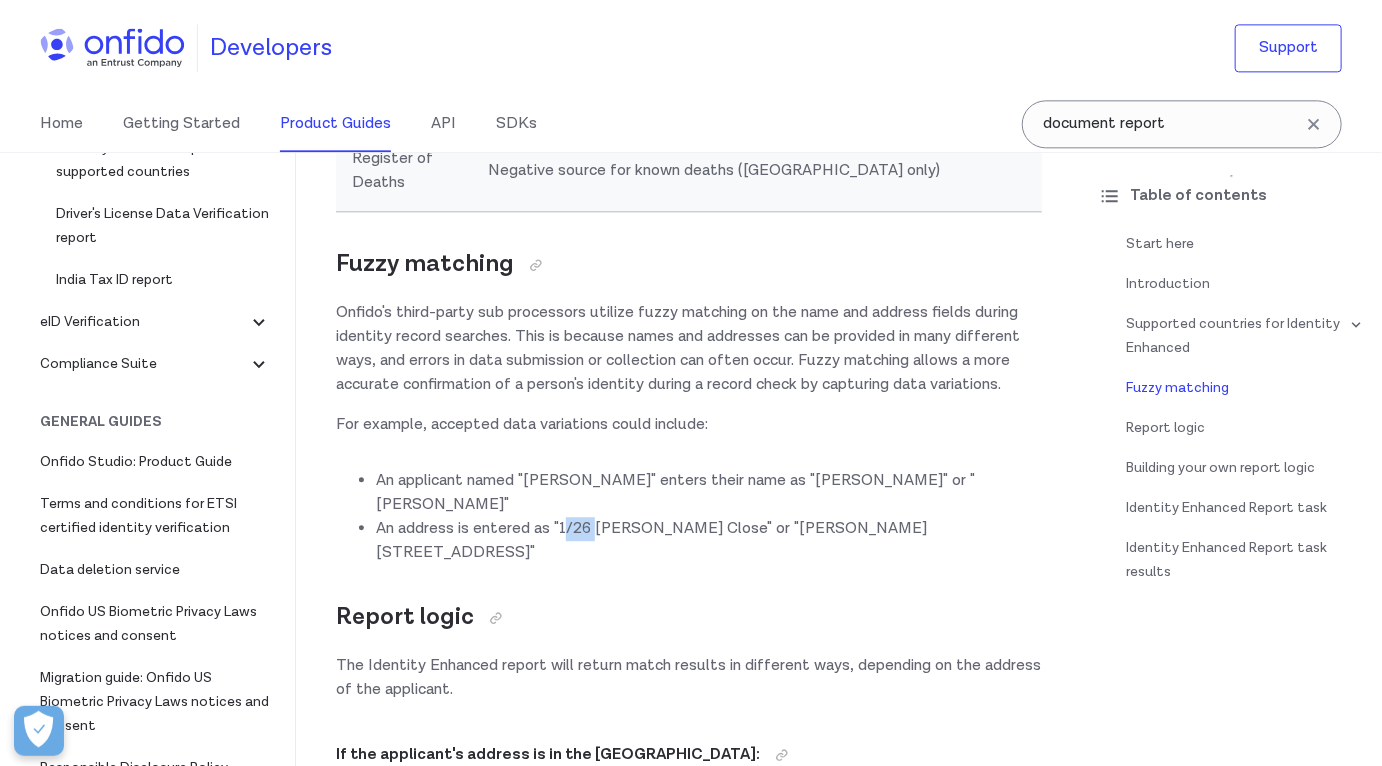 drag, startPoint x: 595, startPoint y: 524, endPoint x: 563, endPoint y: 528, distance: 32.24903 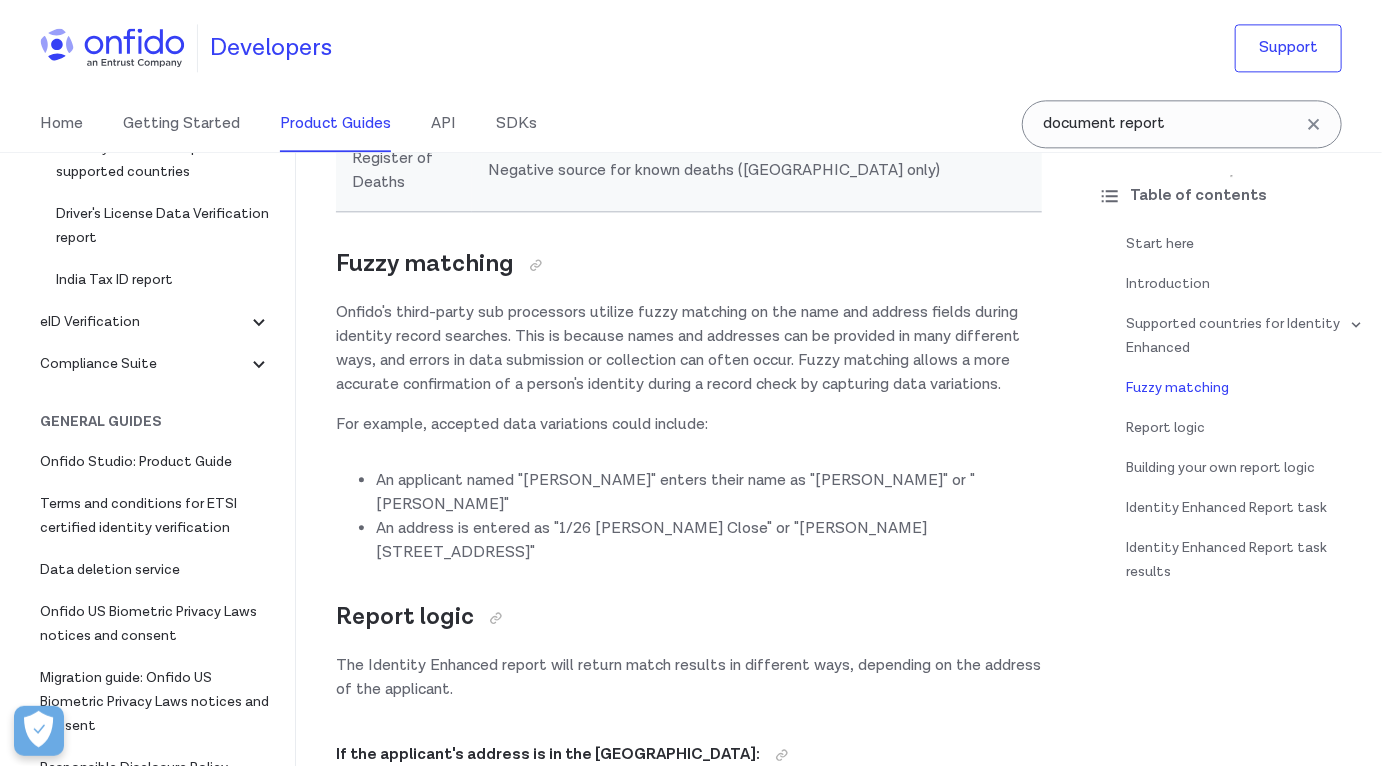 click on "An address is entered as "1/26 [PERSON_NAME] Close" or "[PERSON_NAME][STREET_ADDRESS]"" at bounding box center (709, 541) 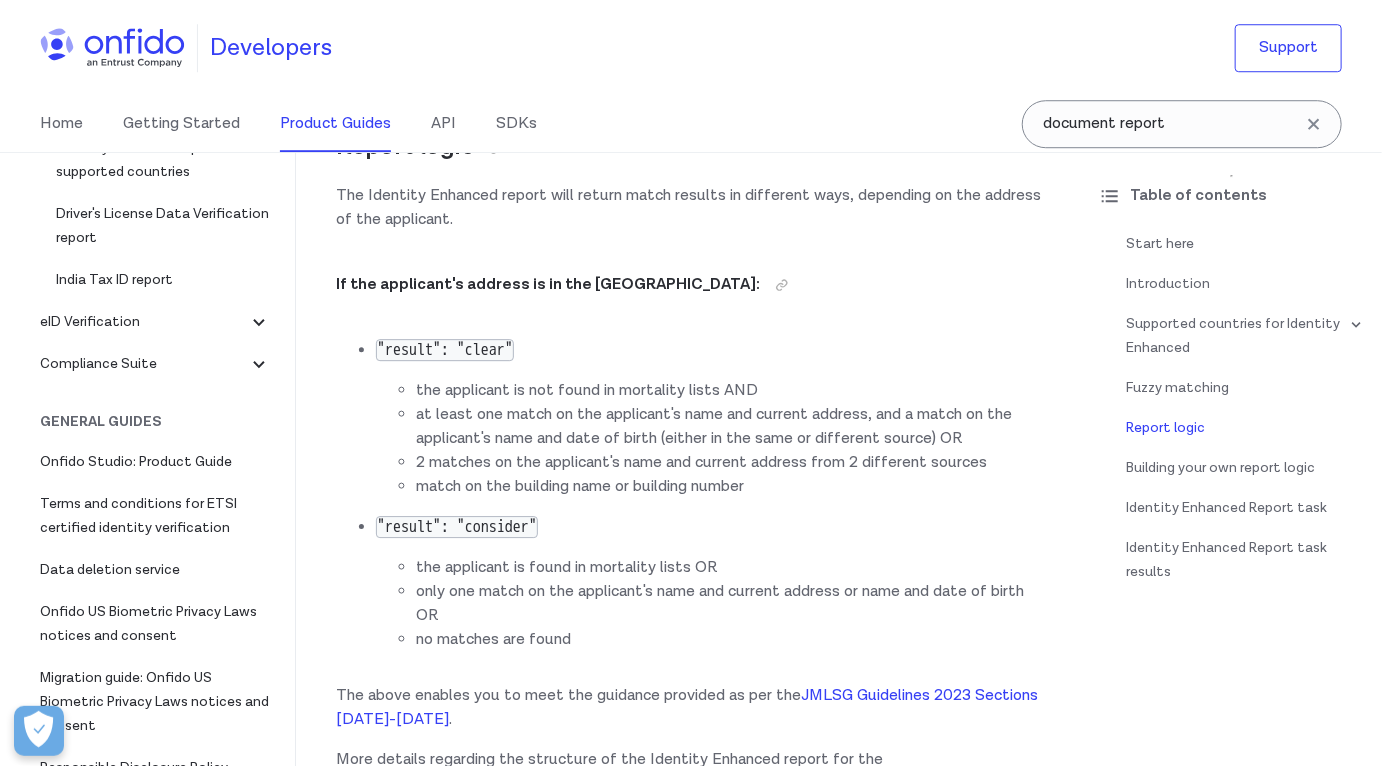 scroll, scrollTop: 2570, scrollLeft: 0, axis: vertical 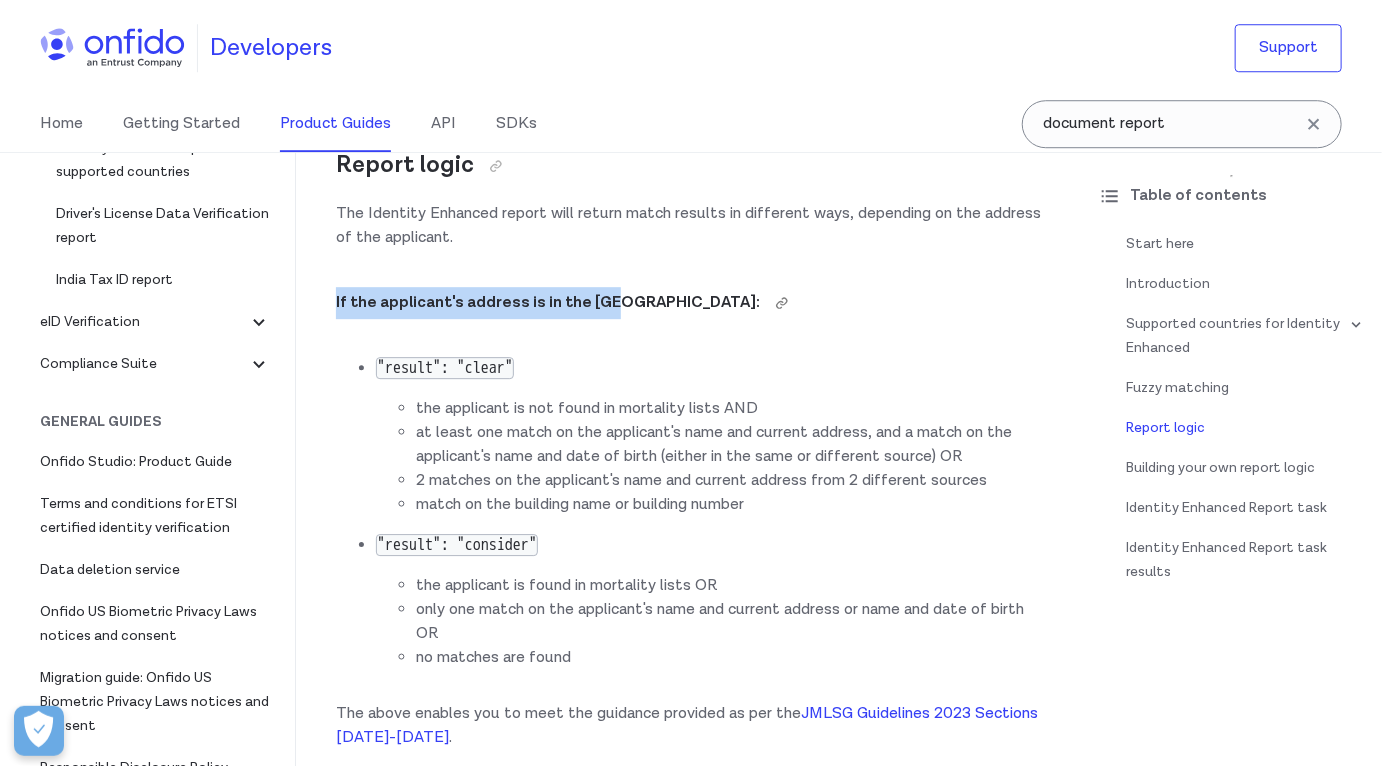 drag, startPoint x: 335, startPoint y: 273, endPoint x: 609, endPoint y: 270, distance: 274.01642 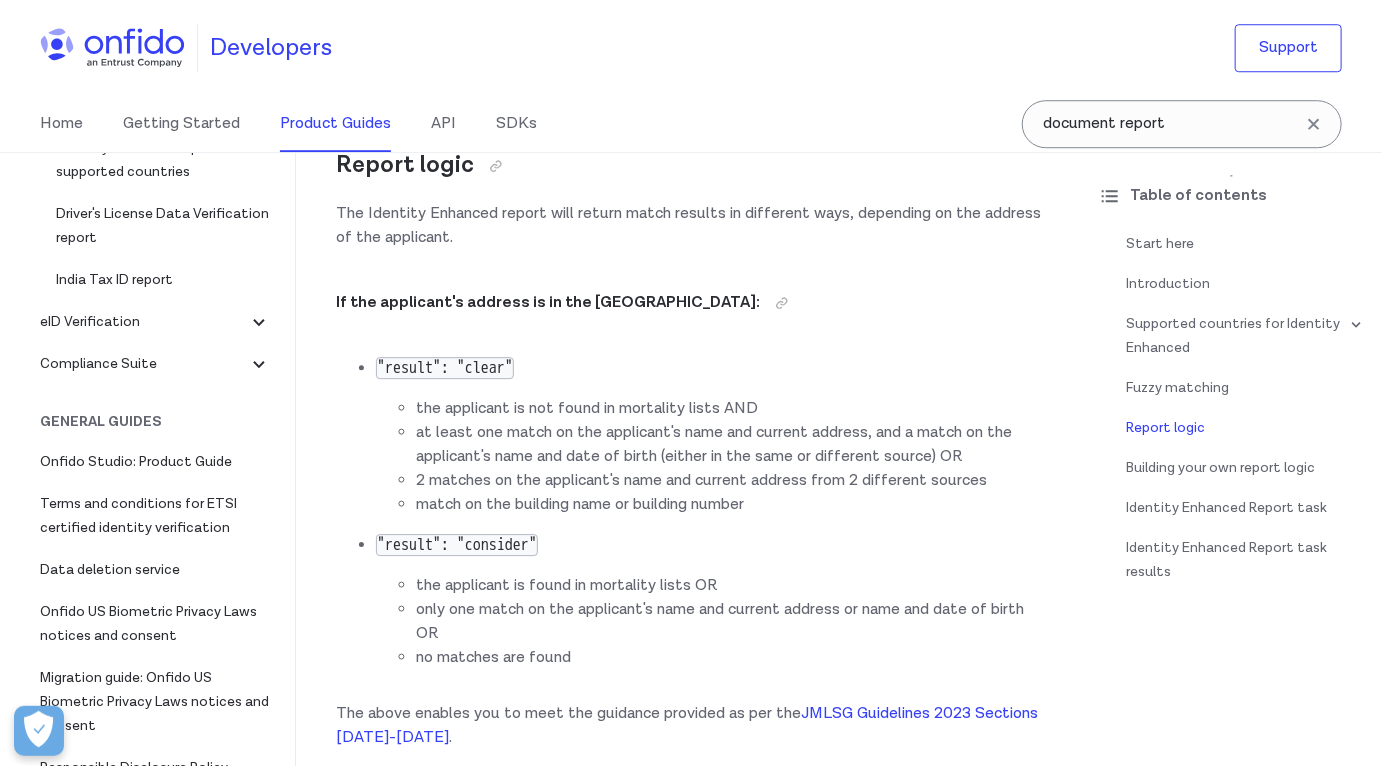 drag, startPoint x: 377, startPoint y: 340, endPoint x: 579, endPoint y: 340, distance: 202 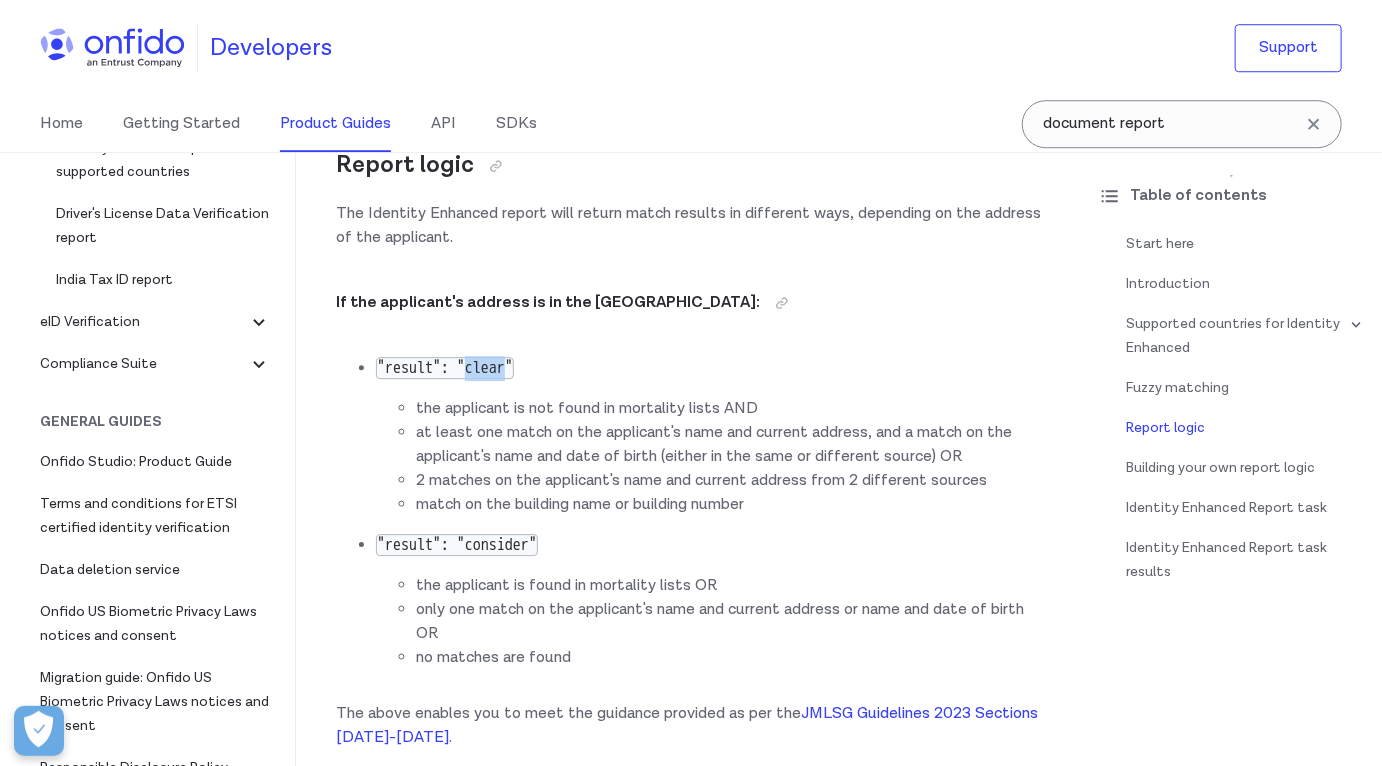 click on ""result": "clear"" at bounding box center [445, 368] 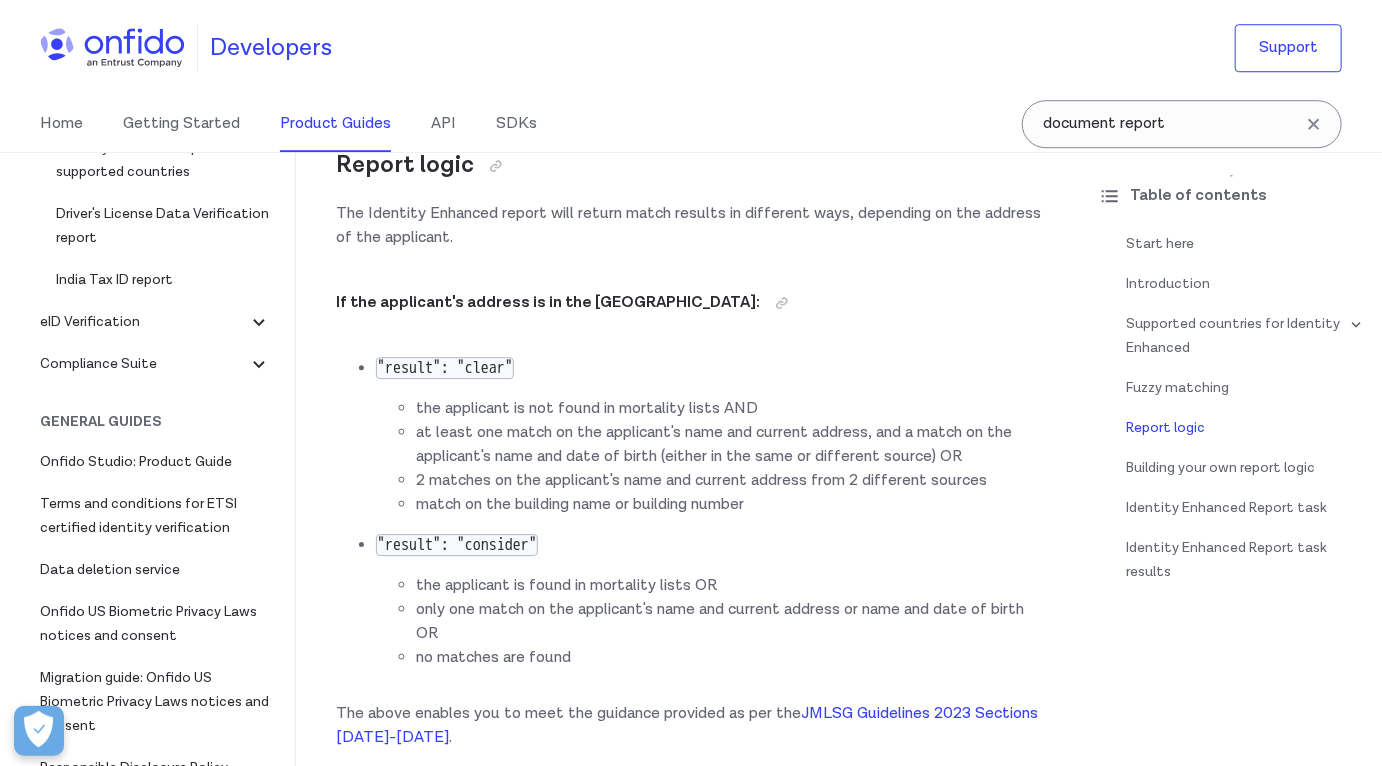 click on ""result": "consider"" at bounding box center (457, 545) 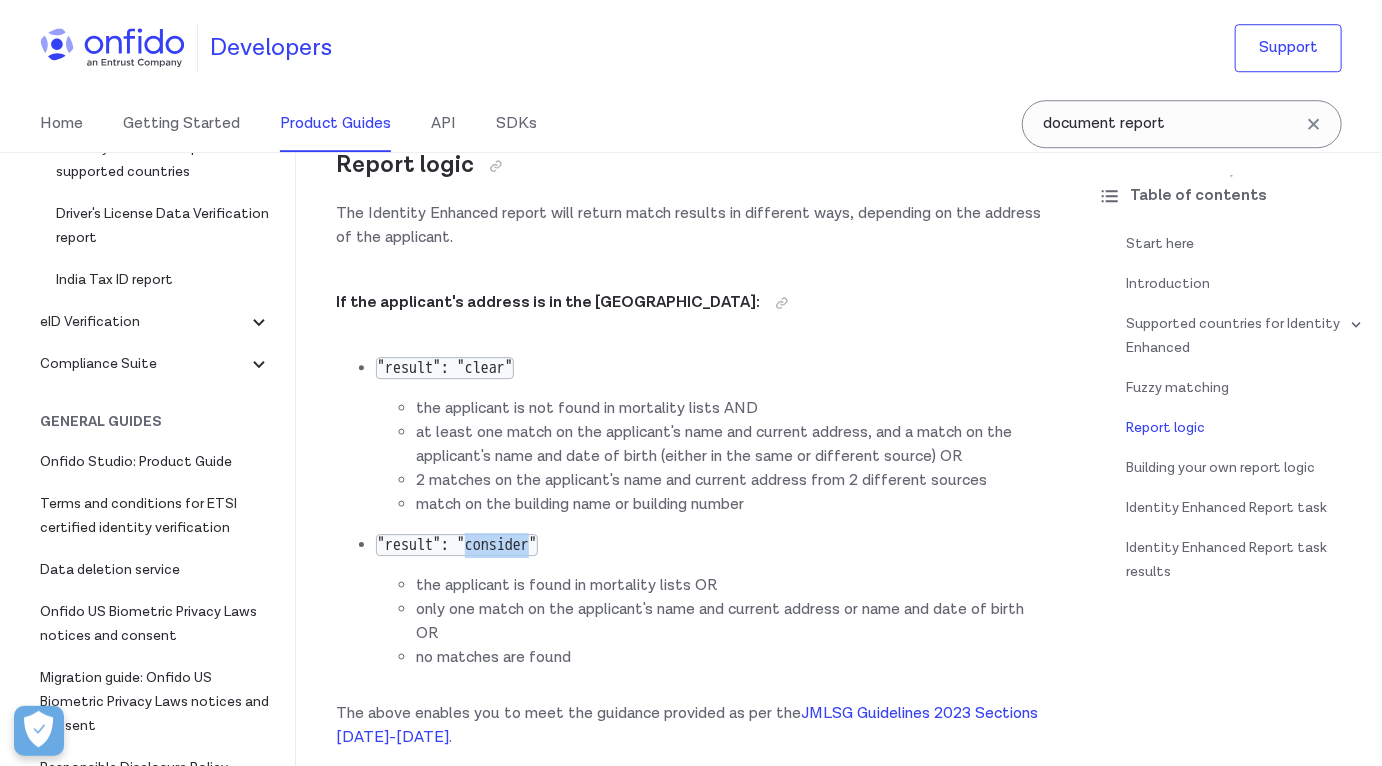 click on ""result": "consider"" at bounding box center (457, 545) 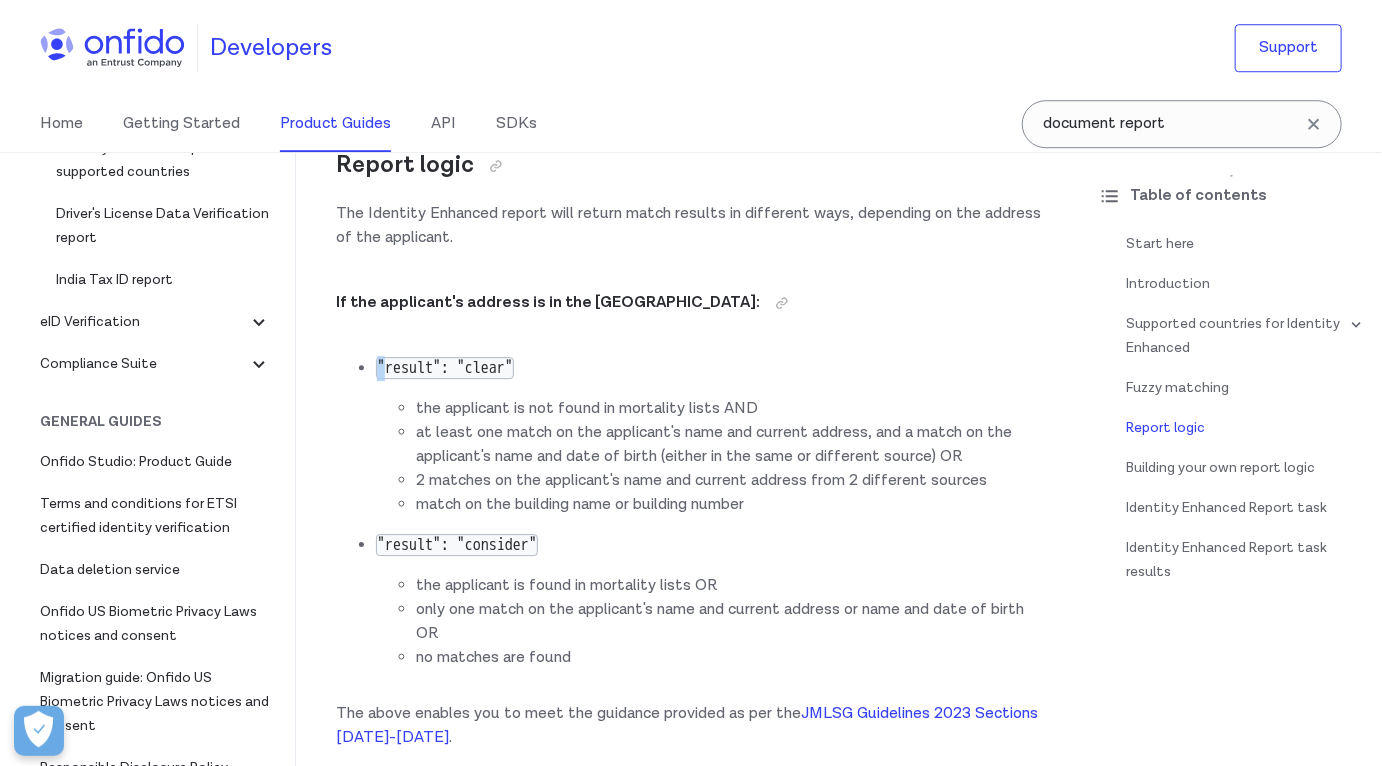 drag, startPoint x: 387, startPoint y: 347, endPoint x: 541, endPoint y: 347, distance: 154 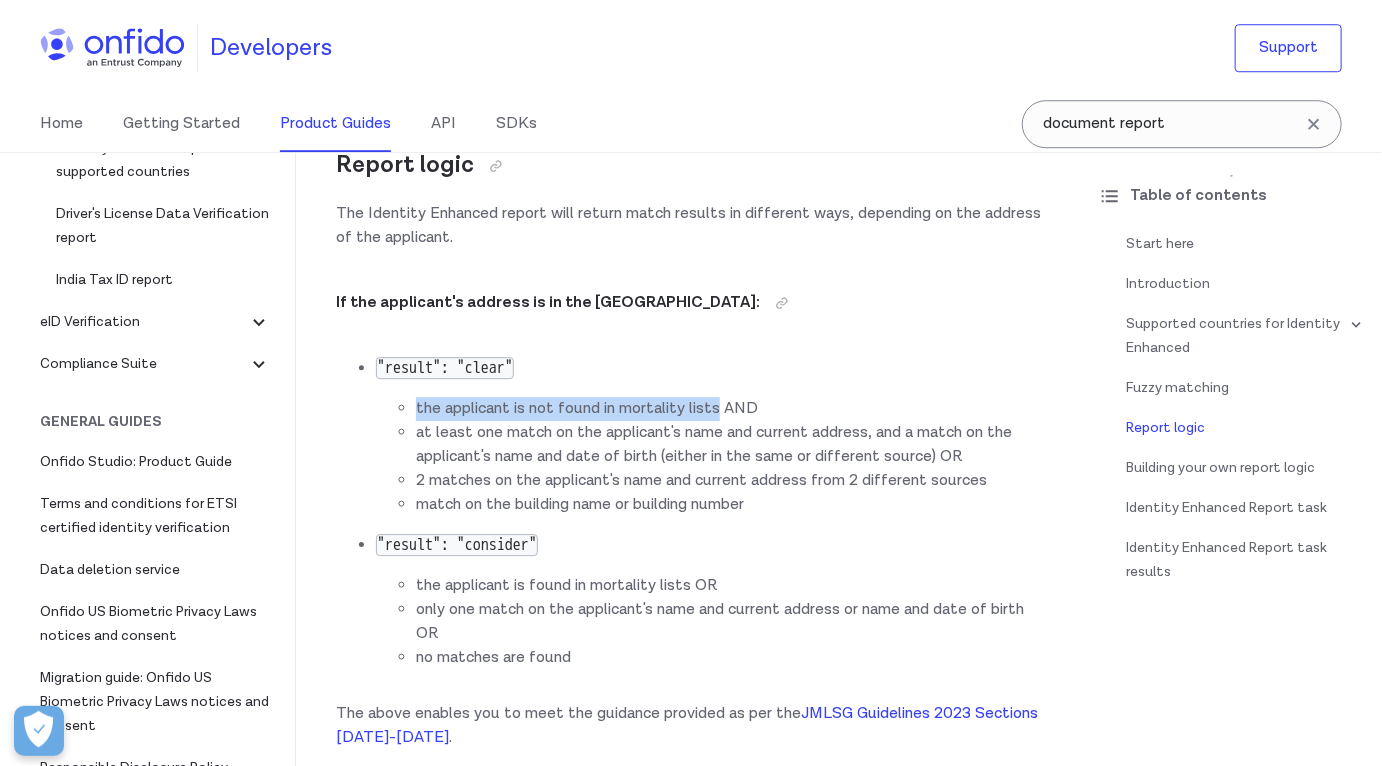 drag, startPoint x: 416, startPoint y: 381, endPoint x: 723, endPoint y: 382, distance: 307.00162 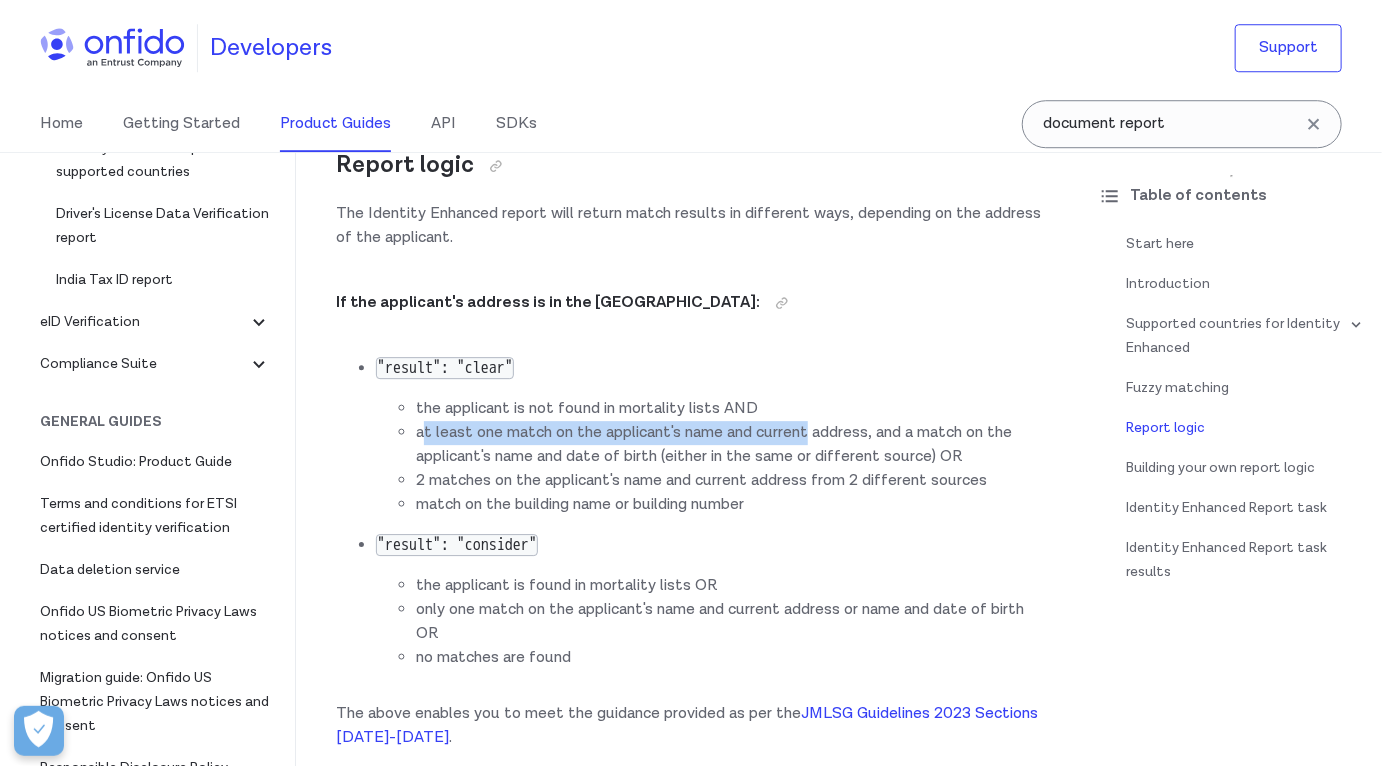 drag, startPoint x: 422, startPoint y: 405, endPoint x: 817, endPoint y: 411, distance: 395.04556 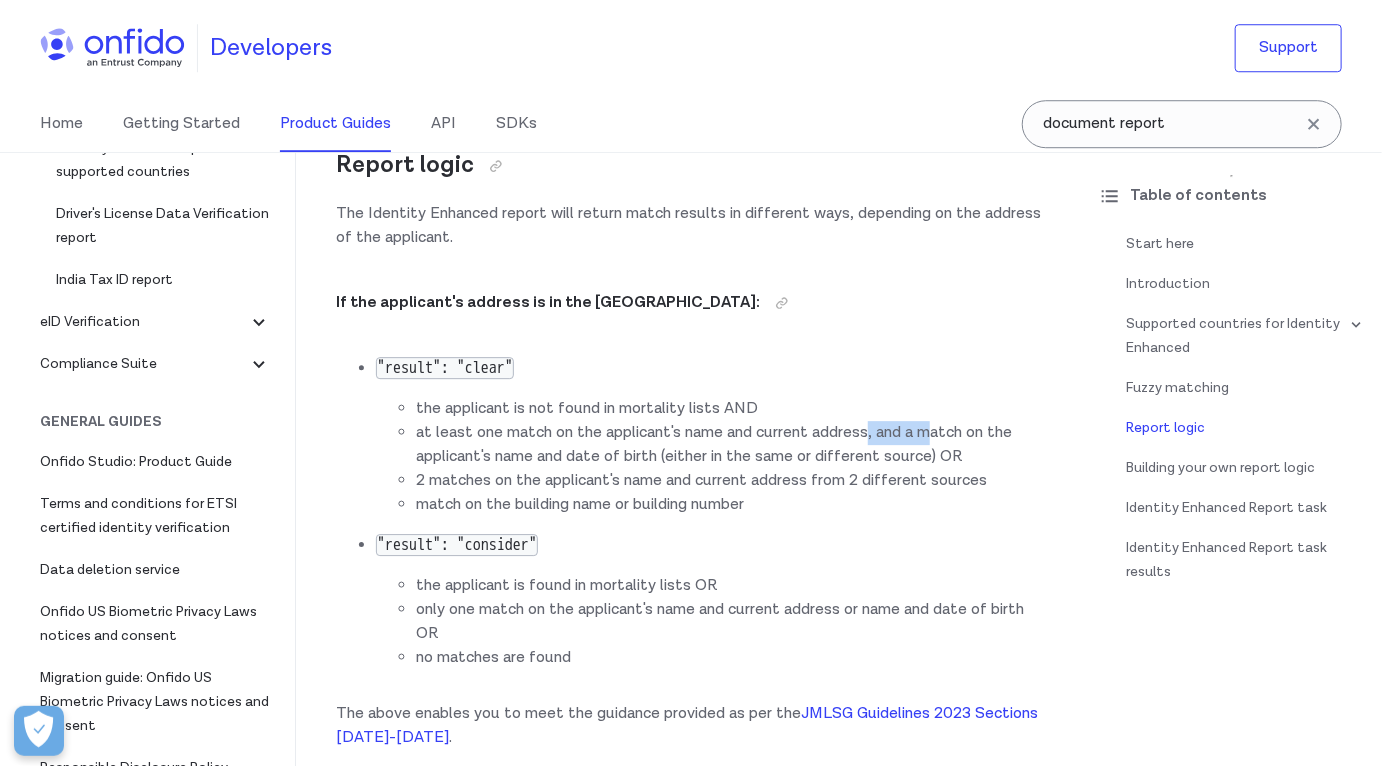 drag, startPoint x: 876, startPoint y: 405, endPoint x: 937, endPoint y: 405, distance: 61 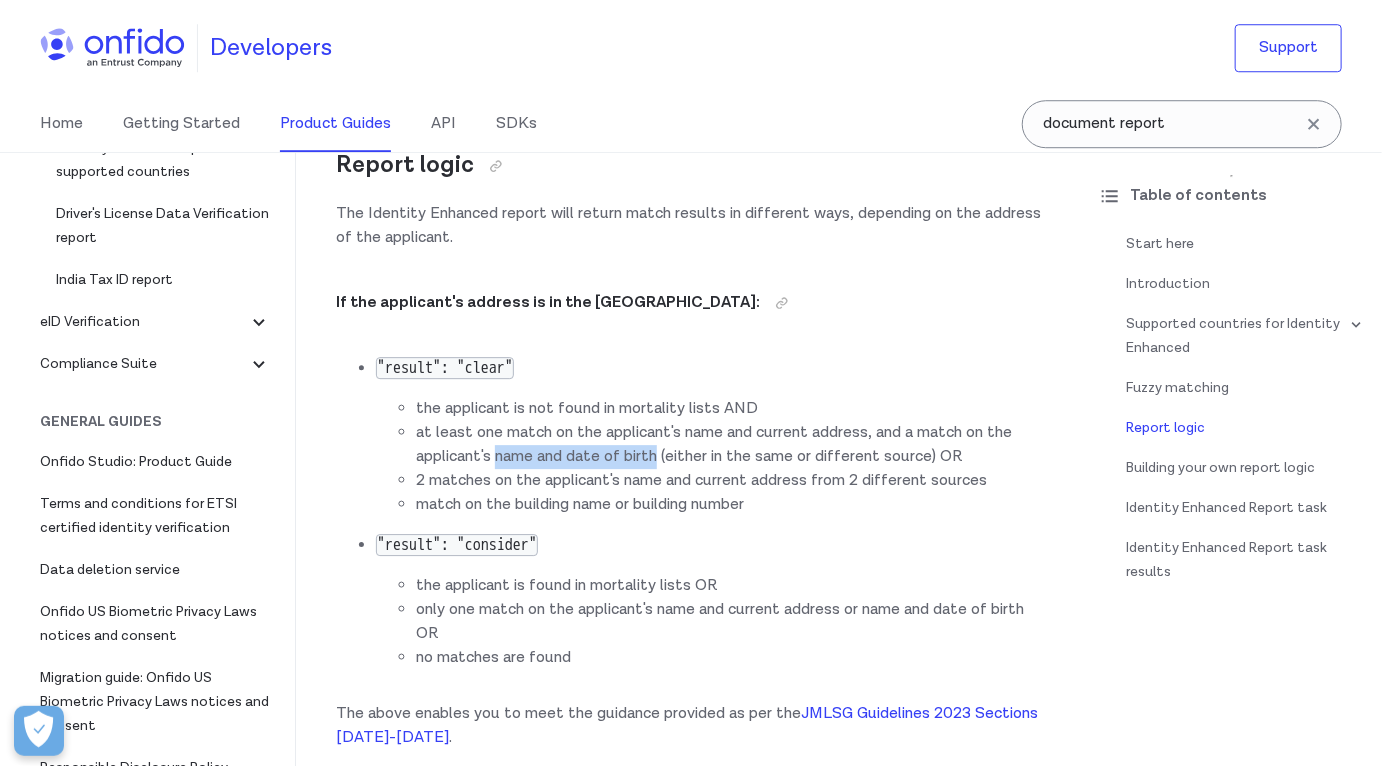 drag, startPoint x: 501, startPoint y: 429, endPoint x: 662, endPoint y: 434, distance: 161.07762 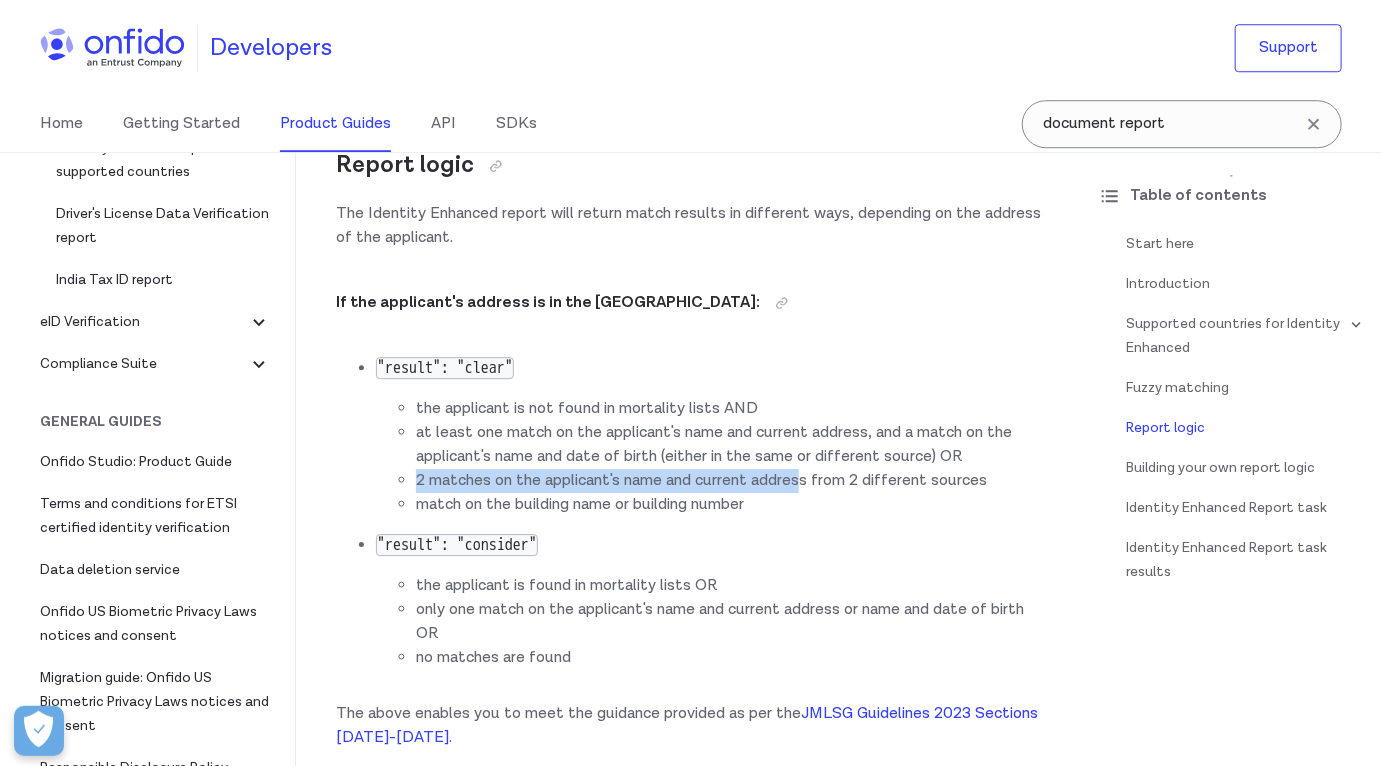 drag, startPoint x: 409, startPoint y: 452, endPoint x: 805, endPoint y: 467, distance: 396.284 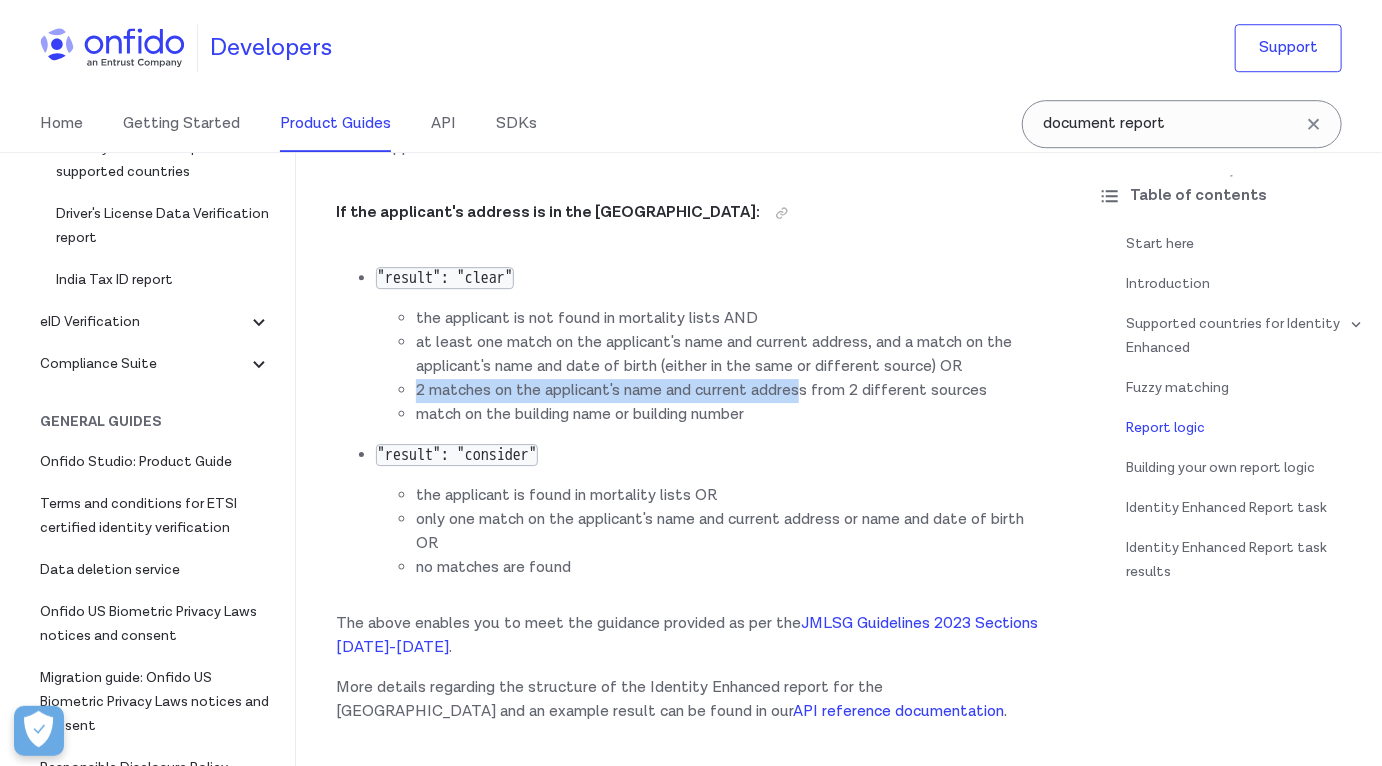 scroll, scrollTop: 2691, scrollLeft: 0, axis: vertical 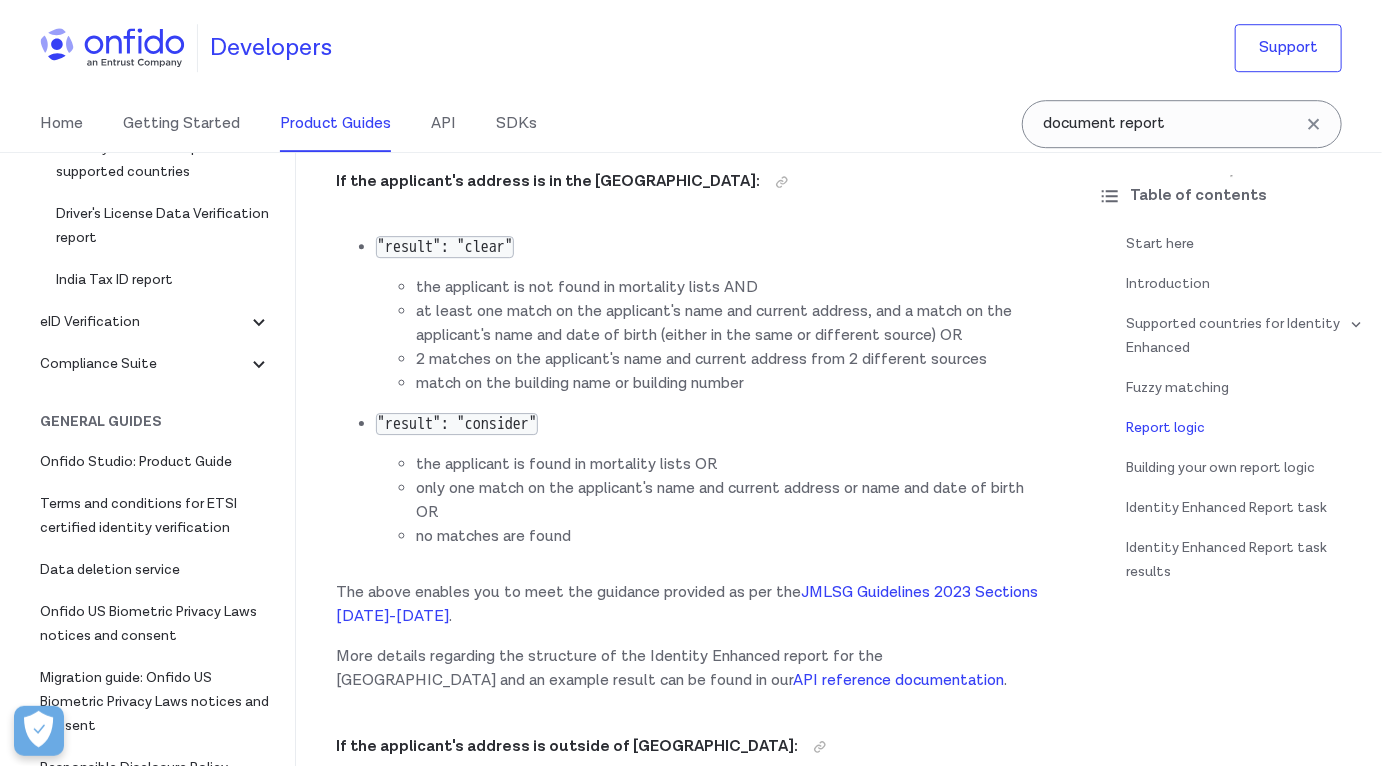 click on "The above enables you to meet the guidance provided as per the  JMLSG Guidelines 2023 Sections [DATE]-[DATE] ." at bounding box center (689, 605) 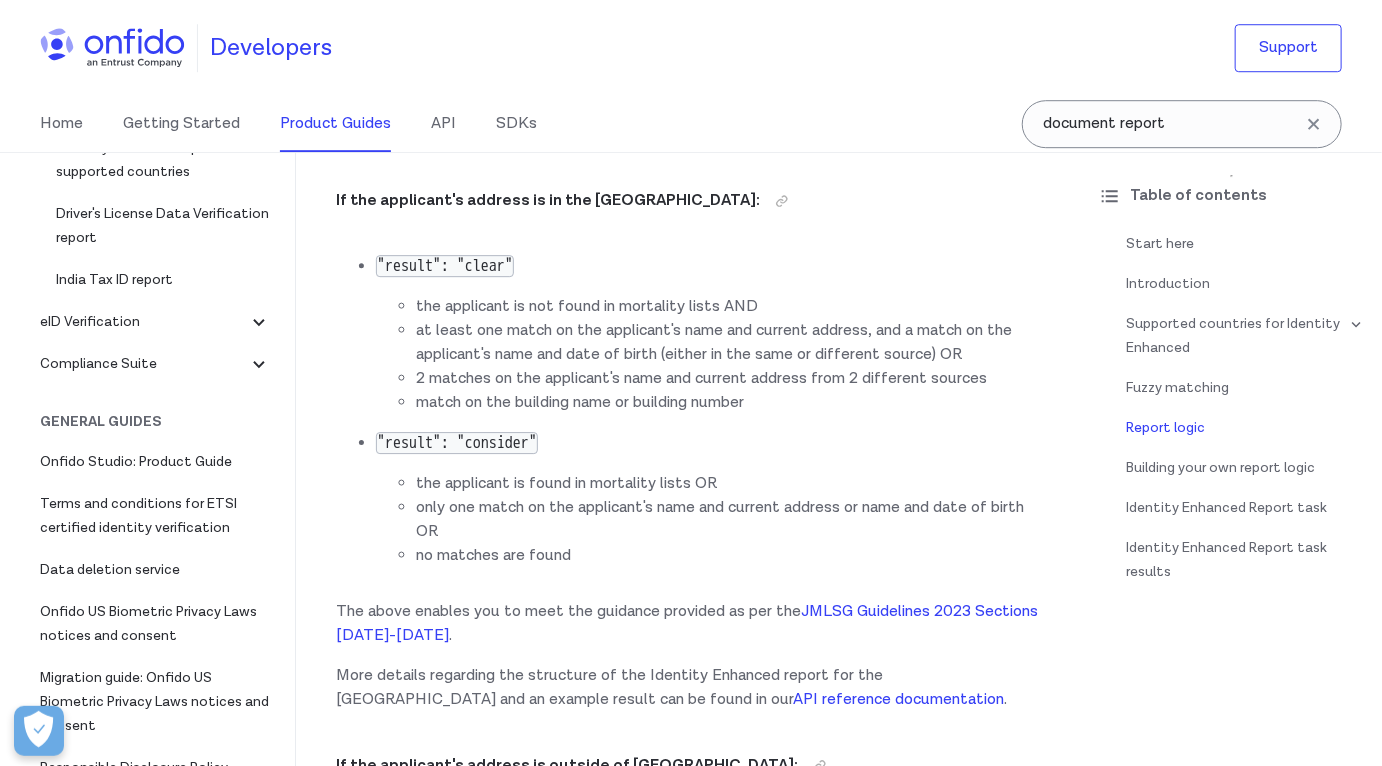 scroll, scrollTop: 2668, scrollLeft: 0, axis: vertical 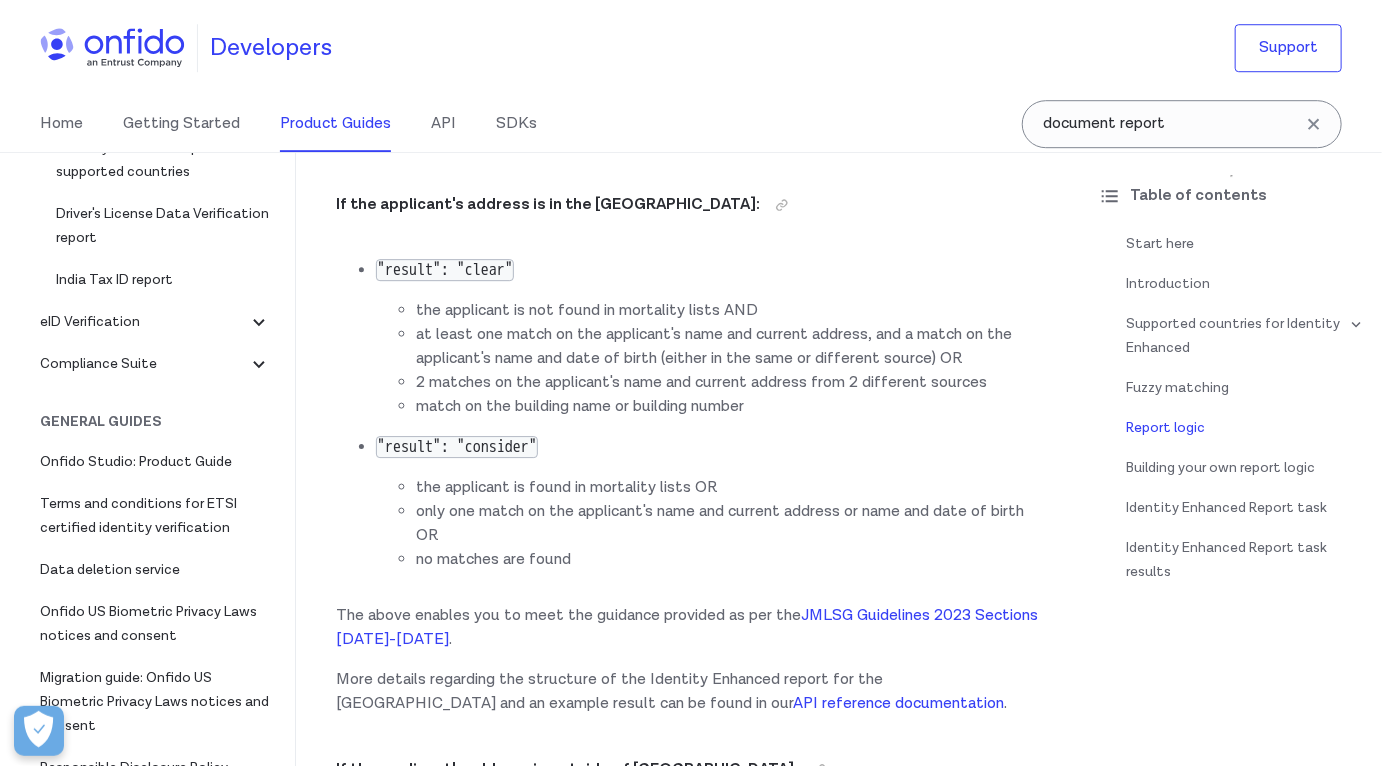 click on ""result": "consider"" at bounding box center [457, 447] 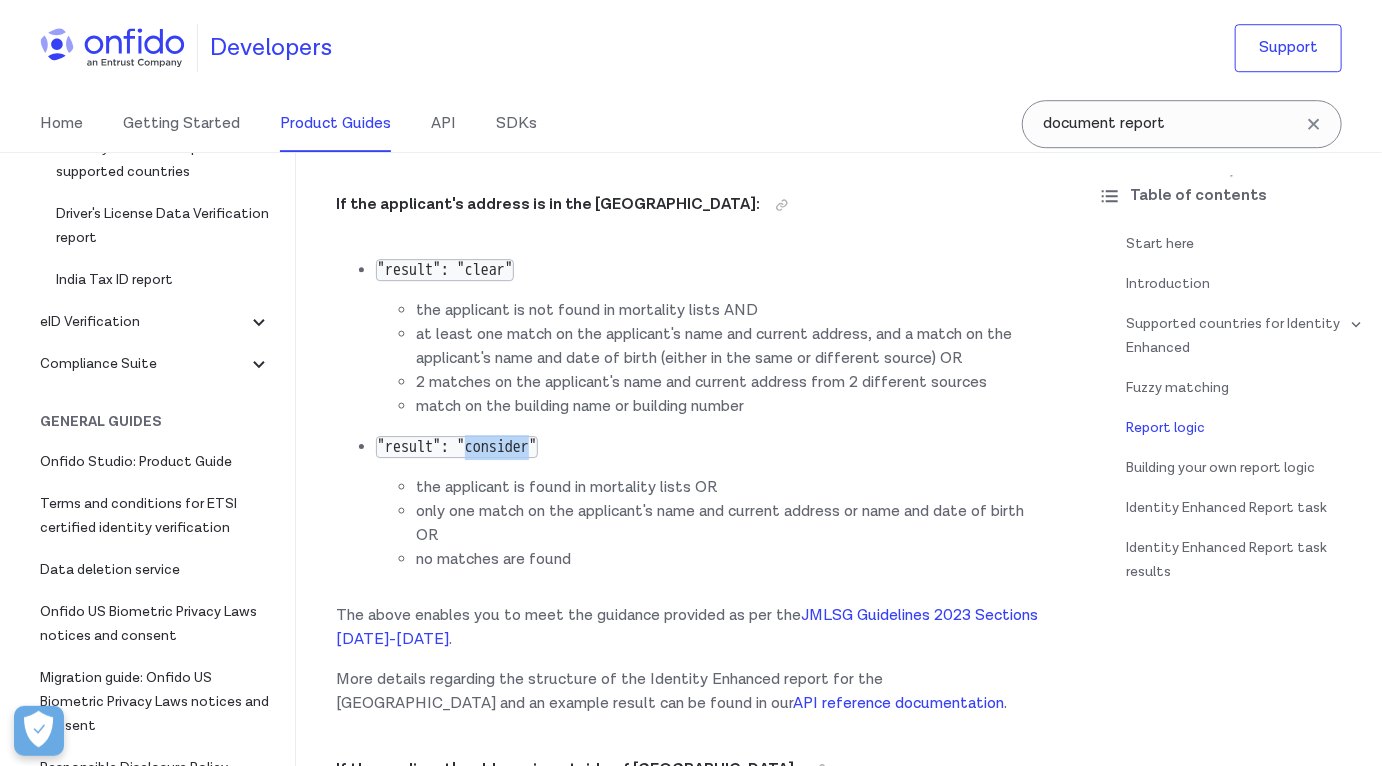 click on ""result": "consider"" at bounding box center [457, 447] 